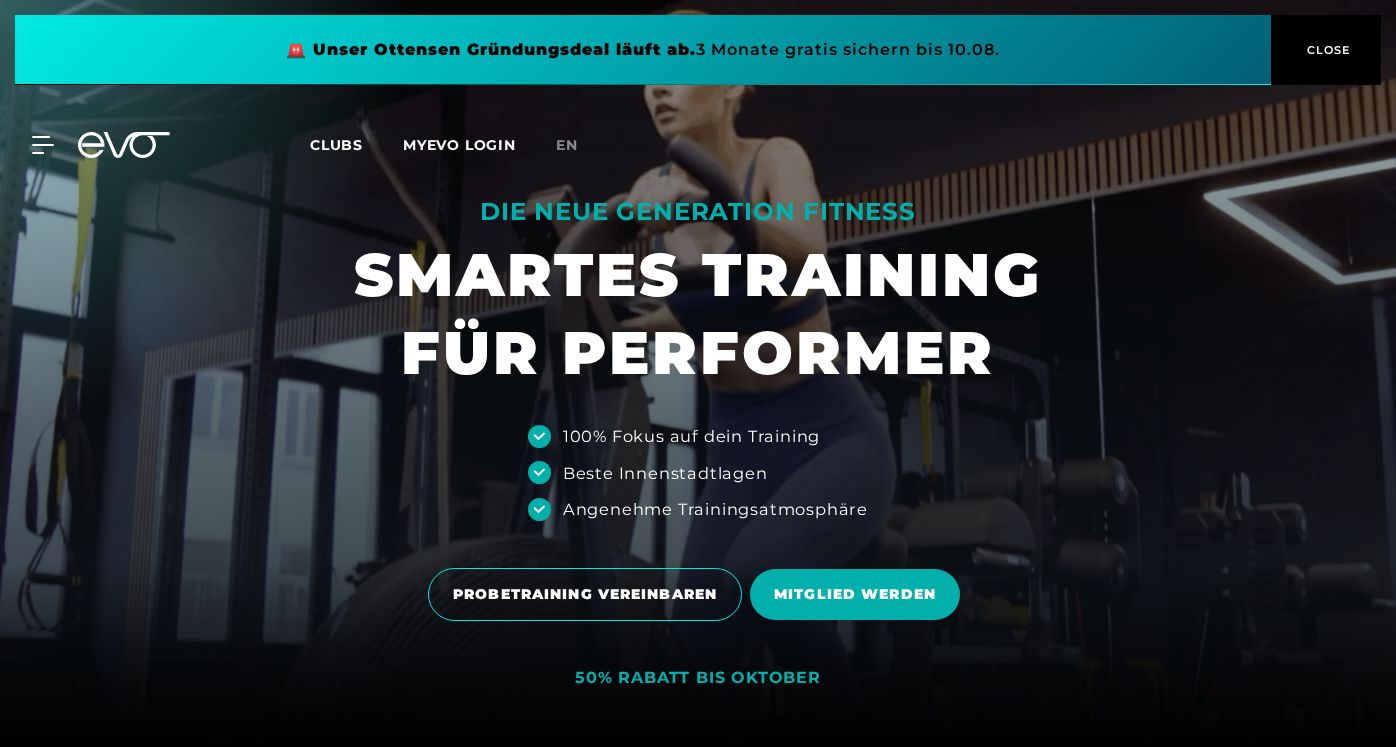 scroll, scrollTop: 0, scrollLeft: 0, axis: both 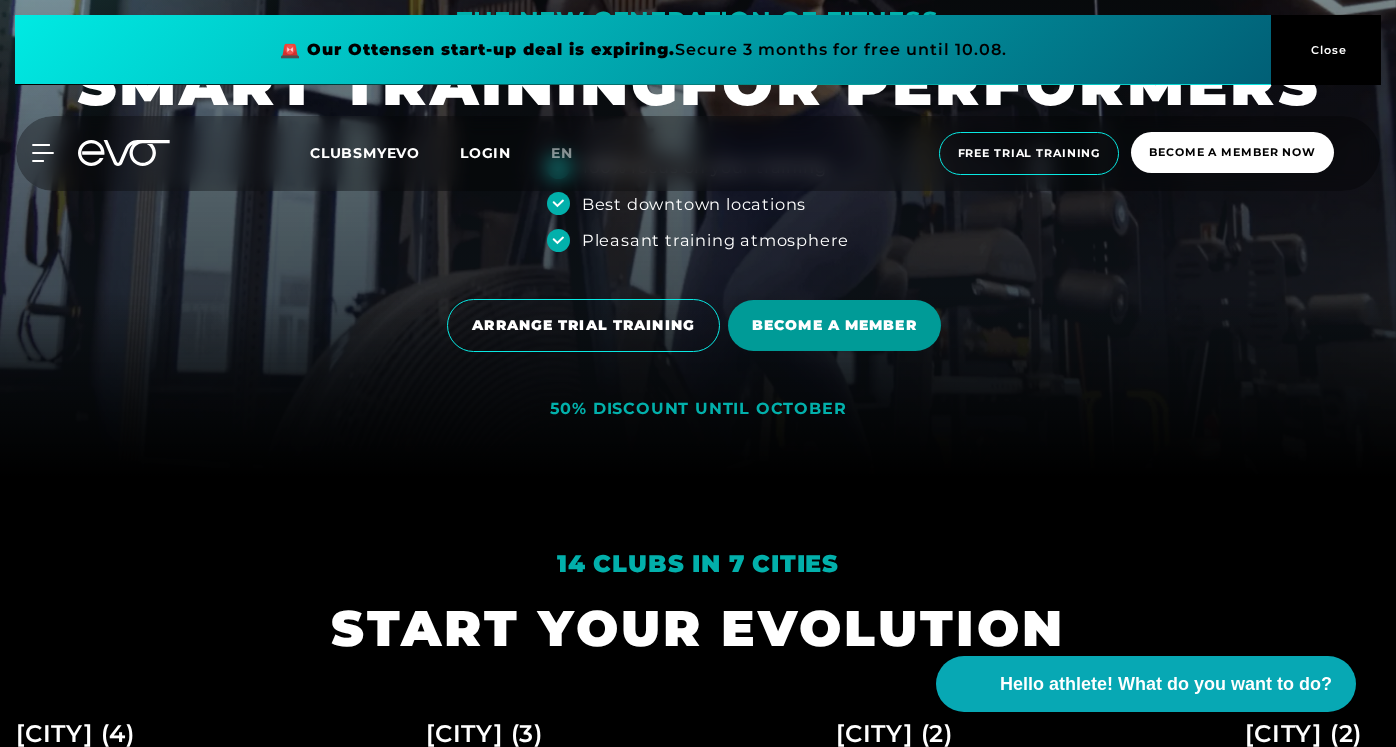 click on "Become a member" at bounding box center (834, 325) 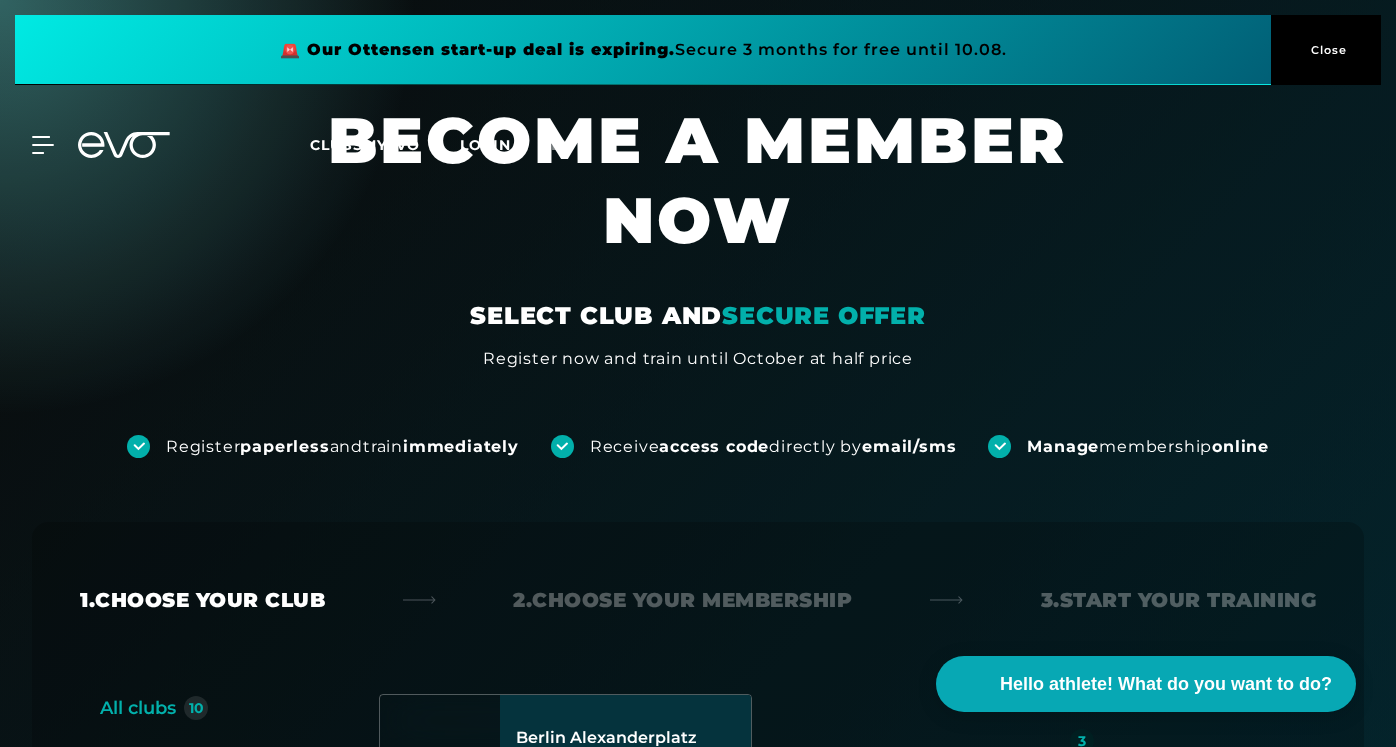 scroll, scrollTop: 346, scrollLeft: 0, axis: vertical 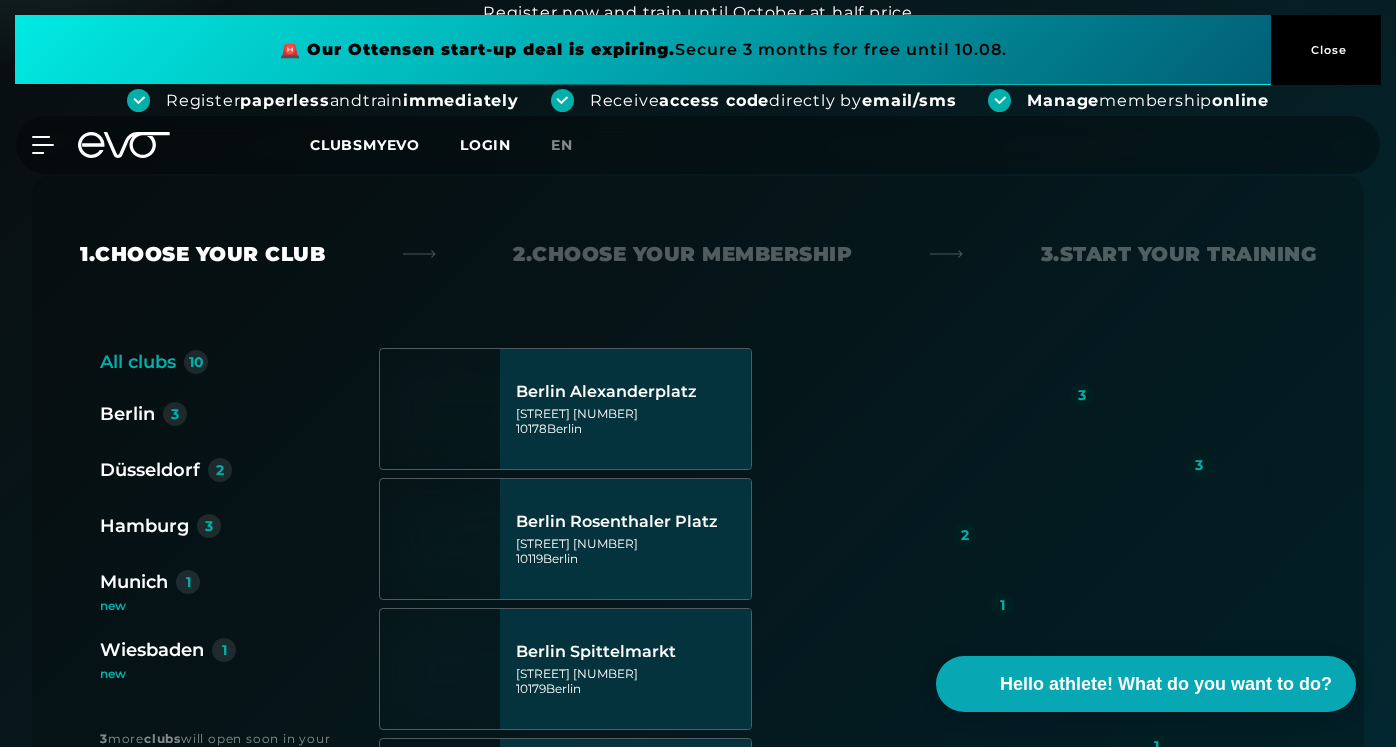 click on "[CITY] 2" at bounding box center (176, 472) 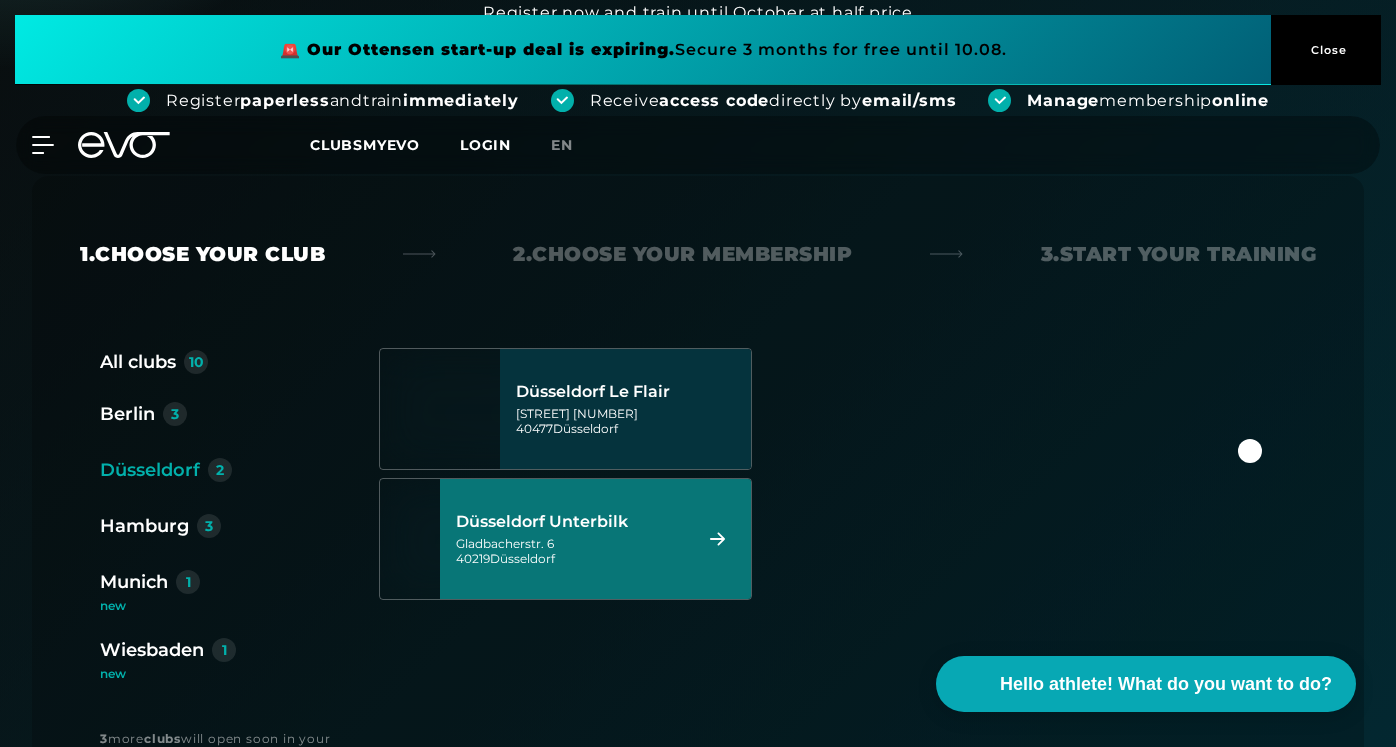 click on "Düsseldorf Unterbilk" at bounding box center [571, 522] 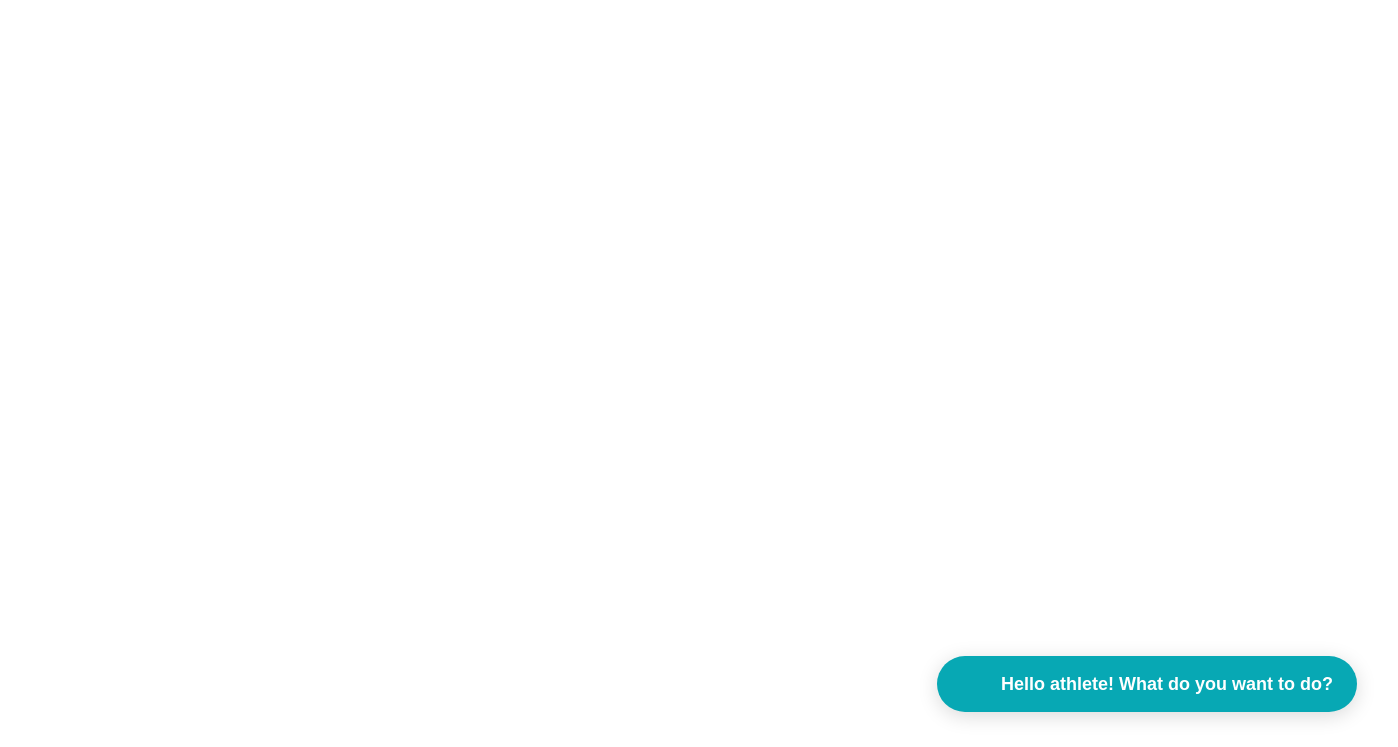 scroll, scrollTop: 0, scrollLeft: 0, axis: both 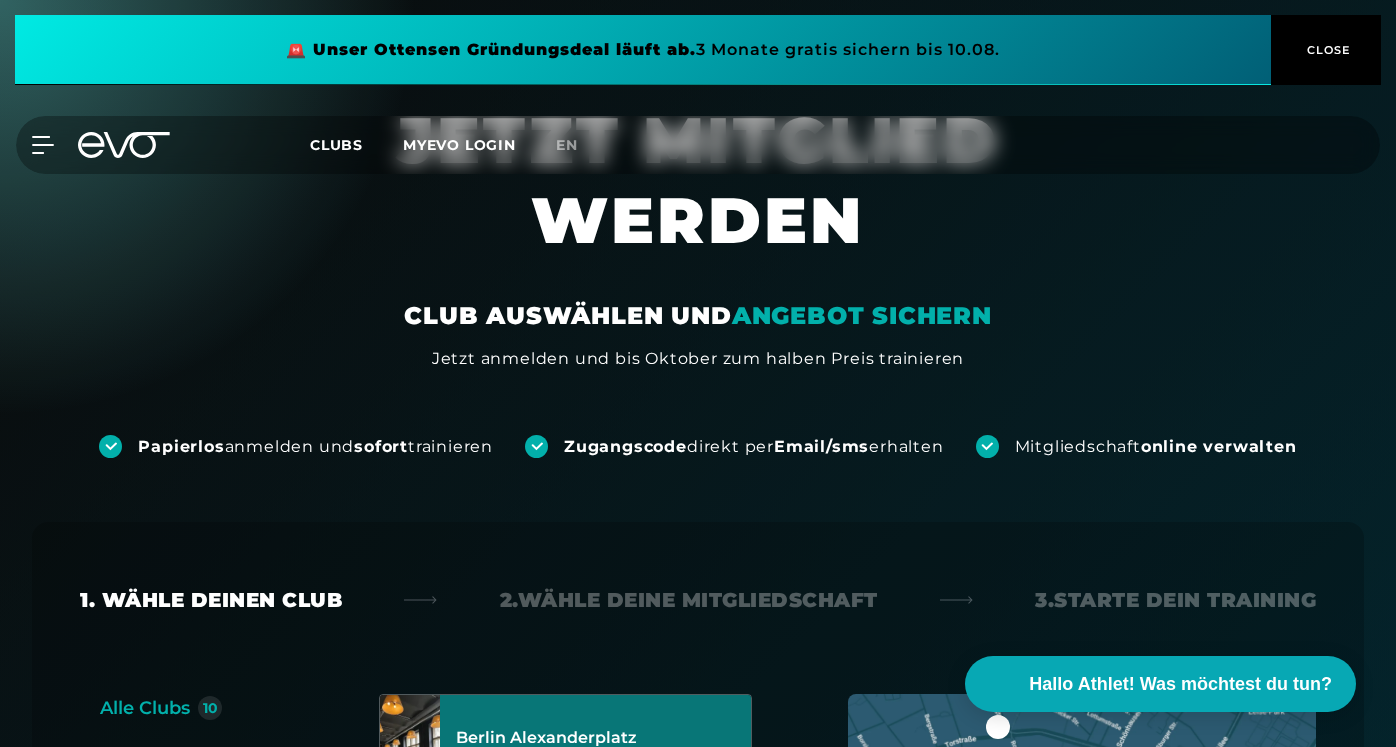 click on "Düsseldorf" at bounding box center [150, 816] 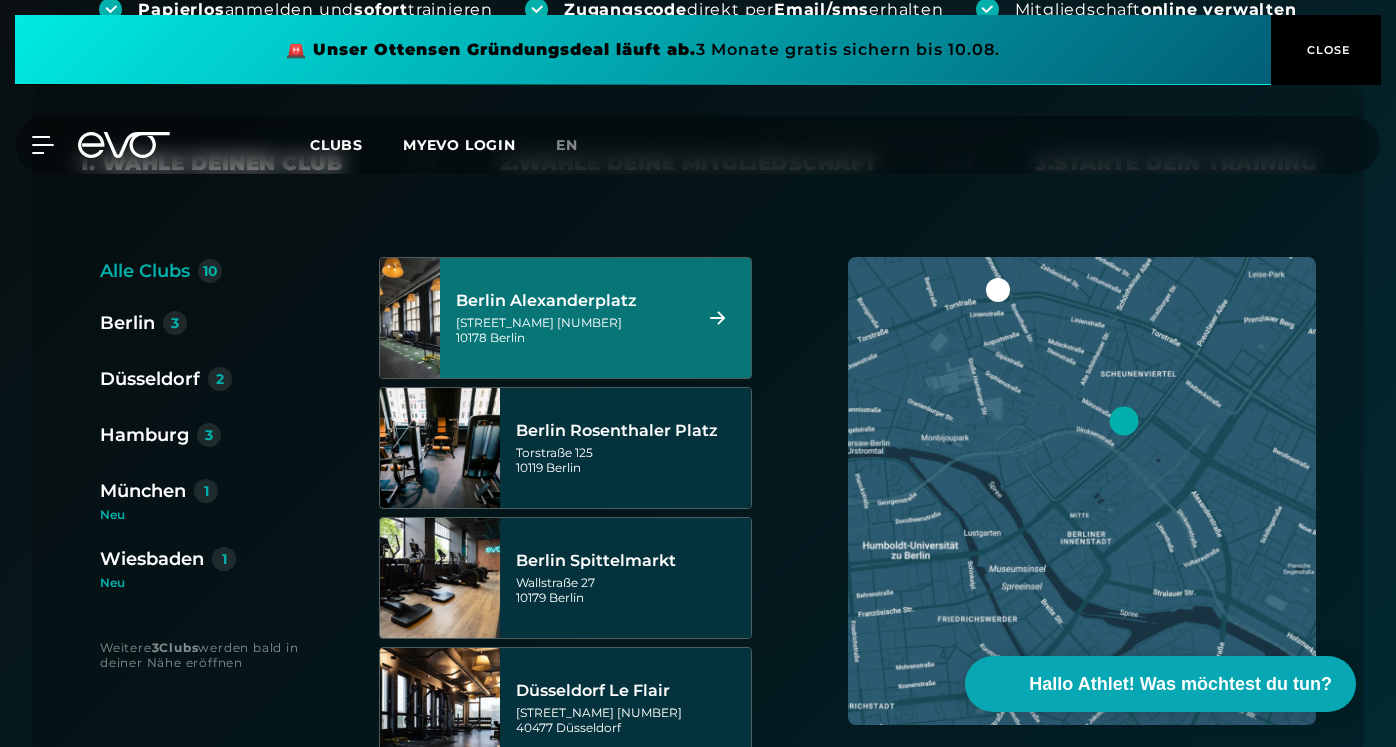 scroll, scrollTop: 0, scrollLeft: 0, axis: both 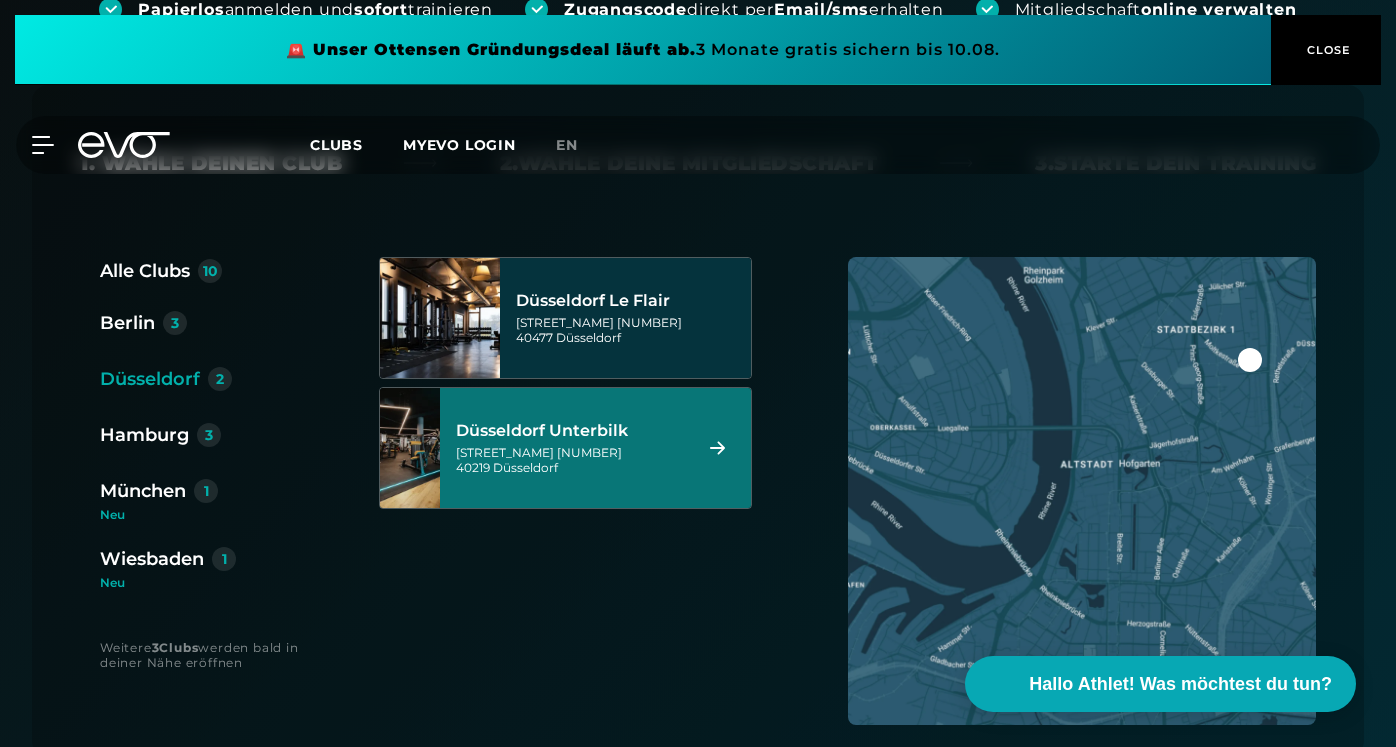 click on "Gladbacherstraße 6 40219   Düsseldorf" at bounding box center [571, 460] 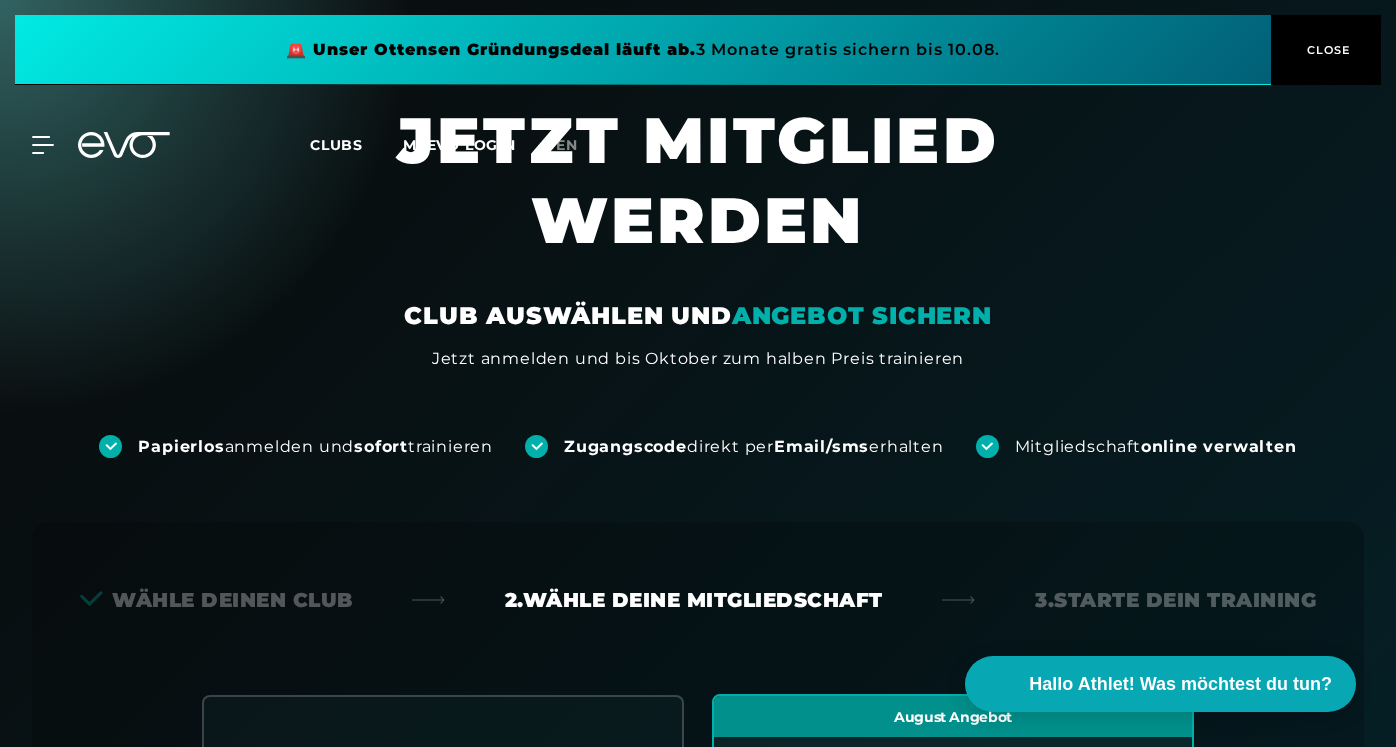 scroll, scrollTop: 0, scrollLeft: 0, axis: both 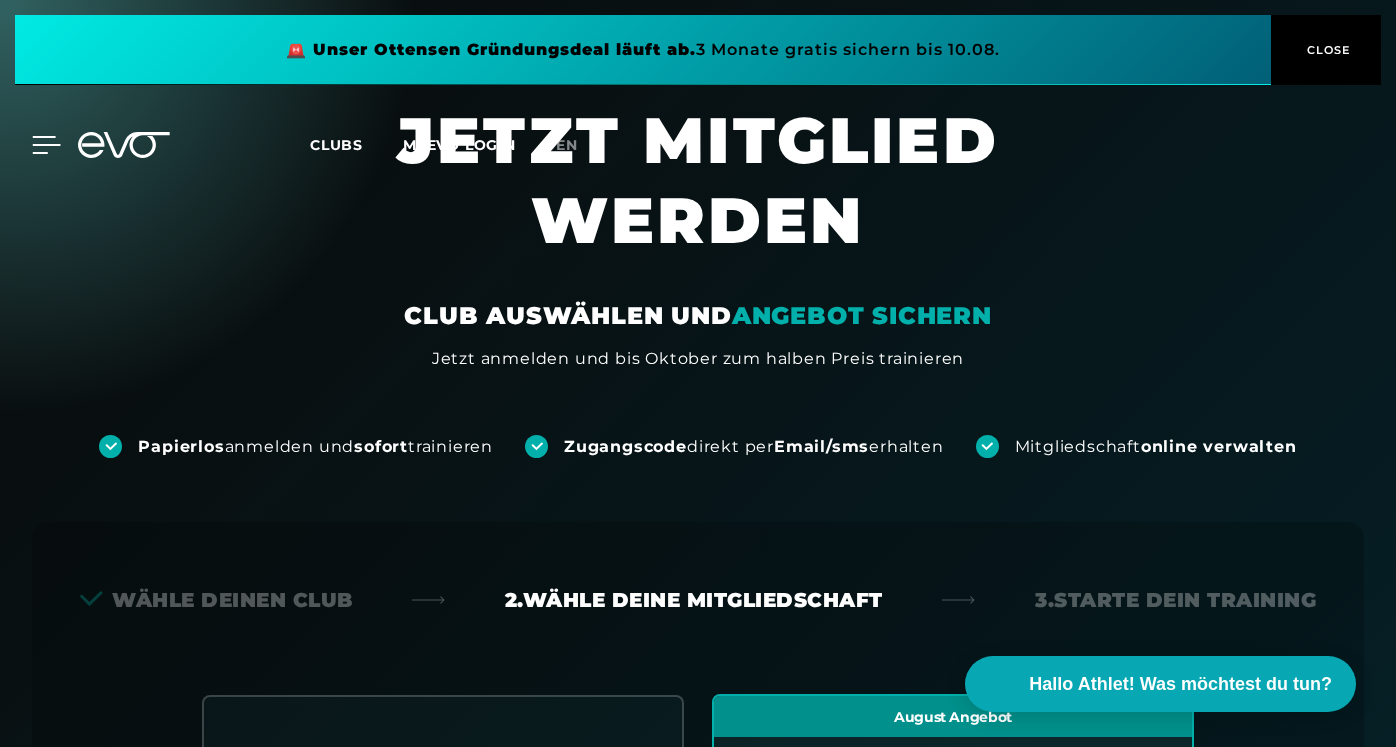 click at bounding box center (31, 145) 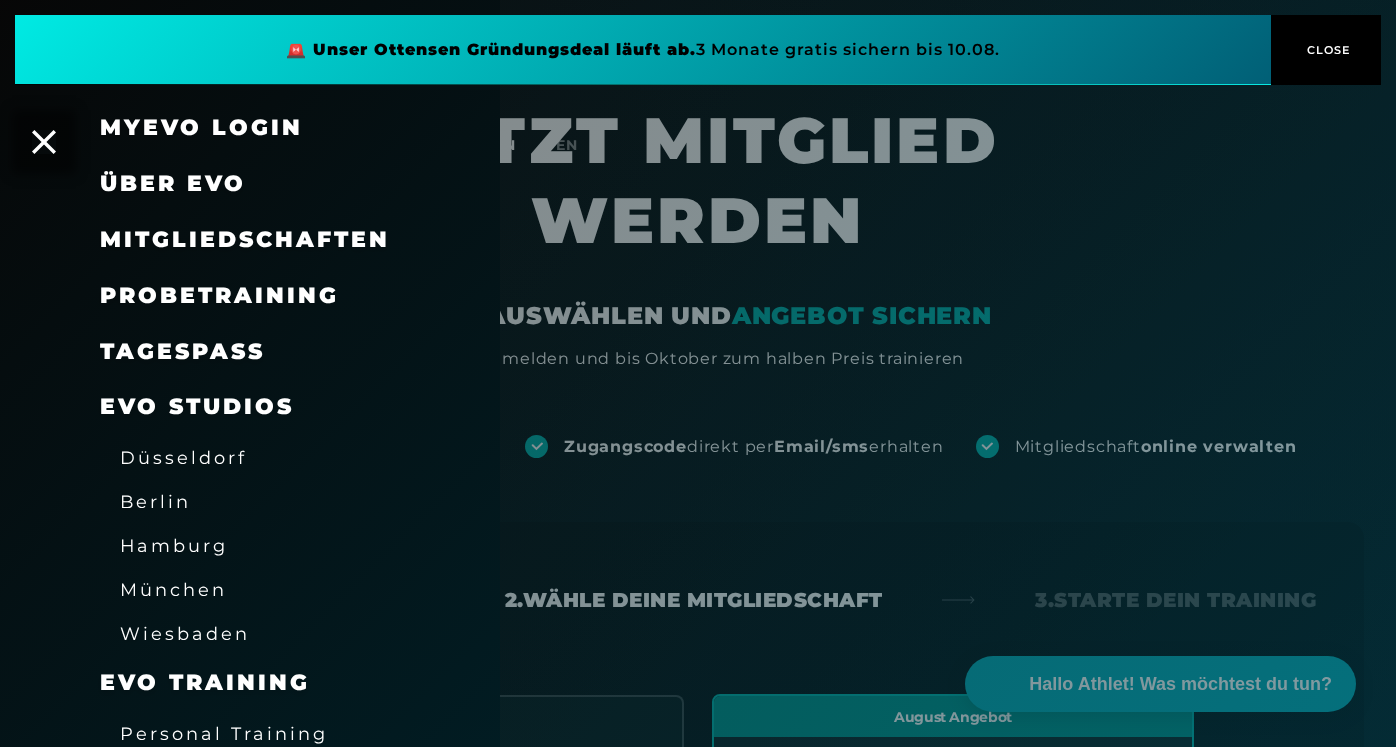 click on "Düsseldorf" at bounding box center [183, 457] 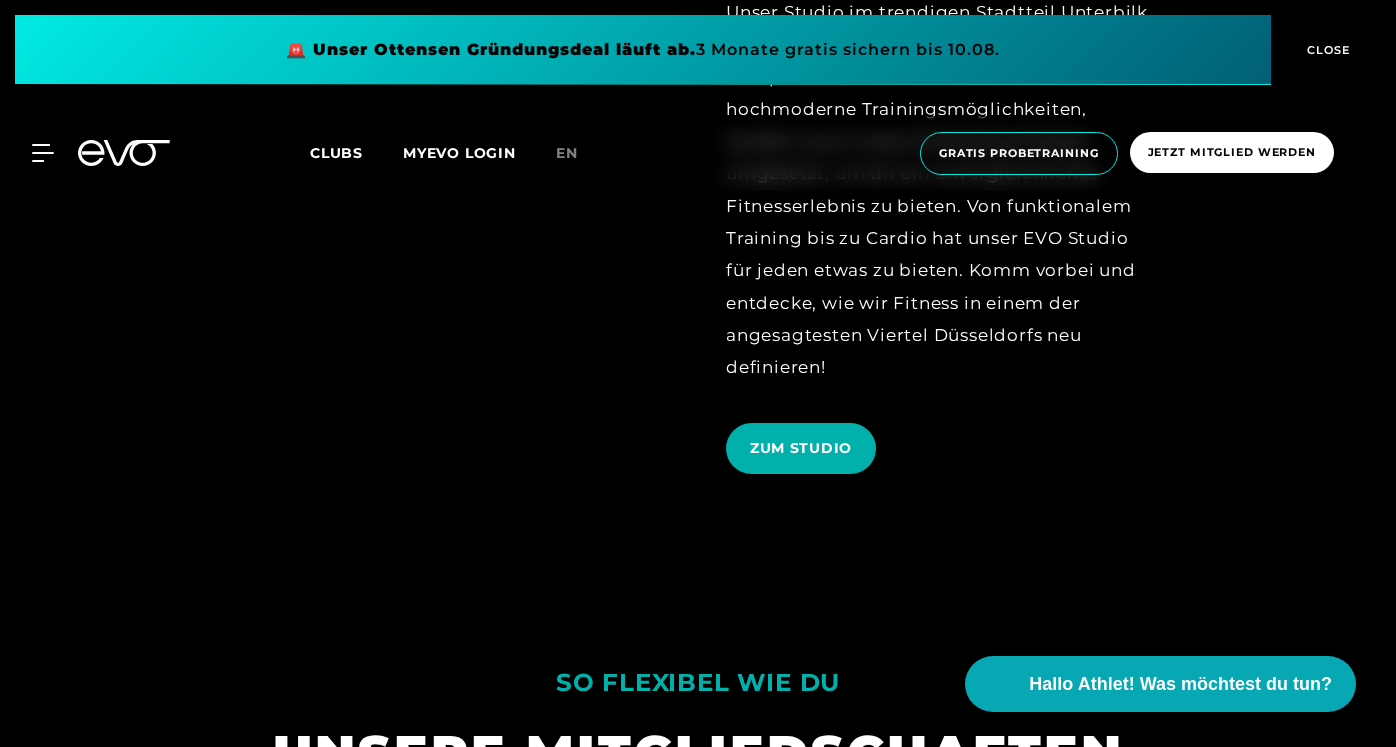 scroll, scrollTop: 998, scrollLeft: 0, axis: vertical 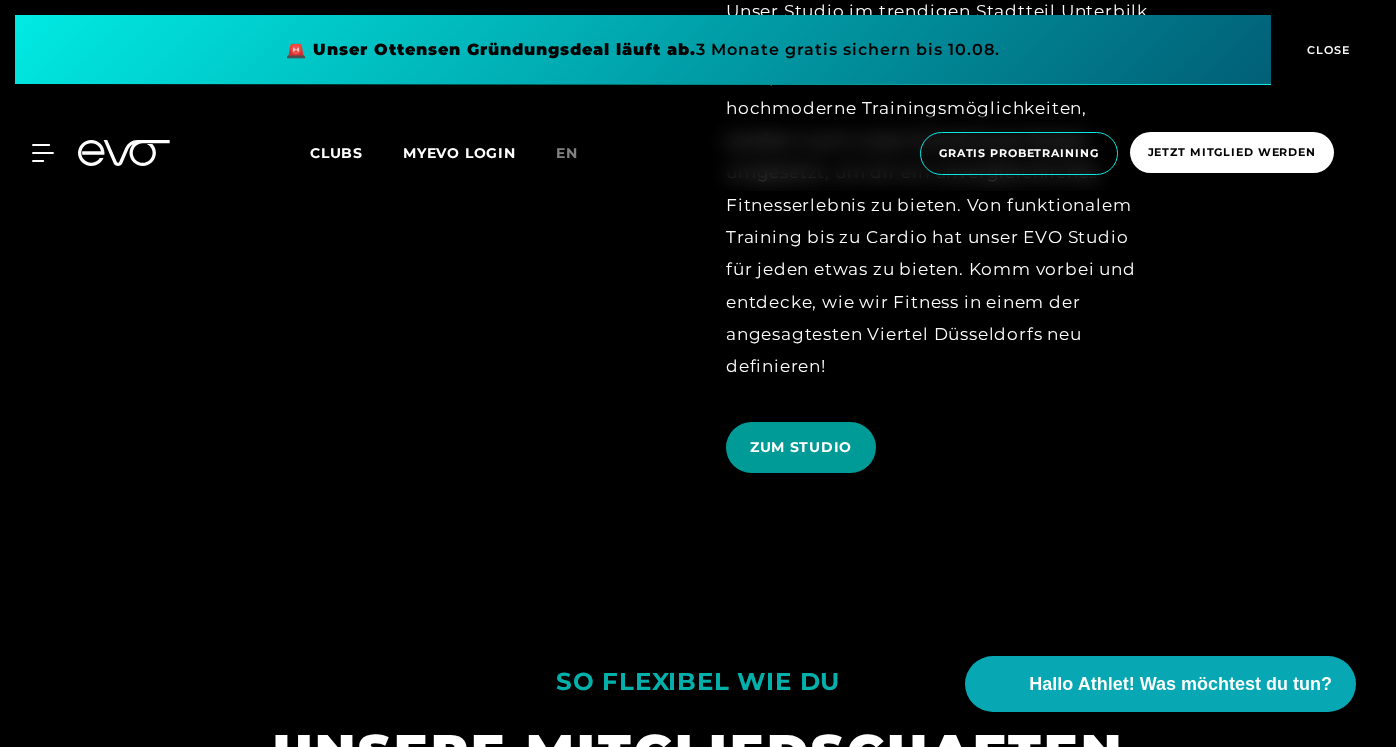 click on "ZUM STUDIO" at bounding box center [801, 447] 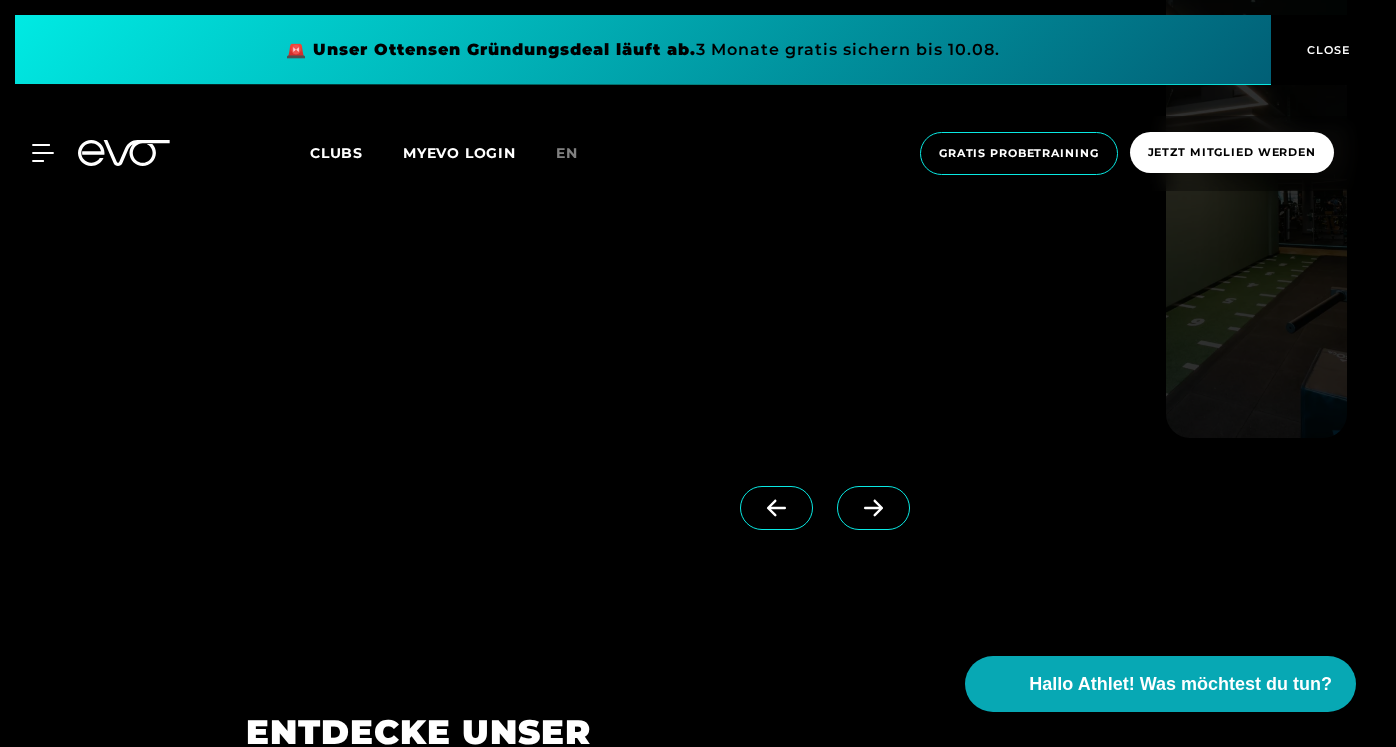 scroll, scrollTop: 1608, scrollLeft: 0, axis: vertical 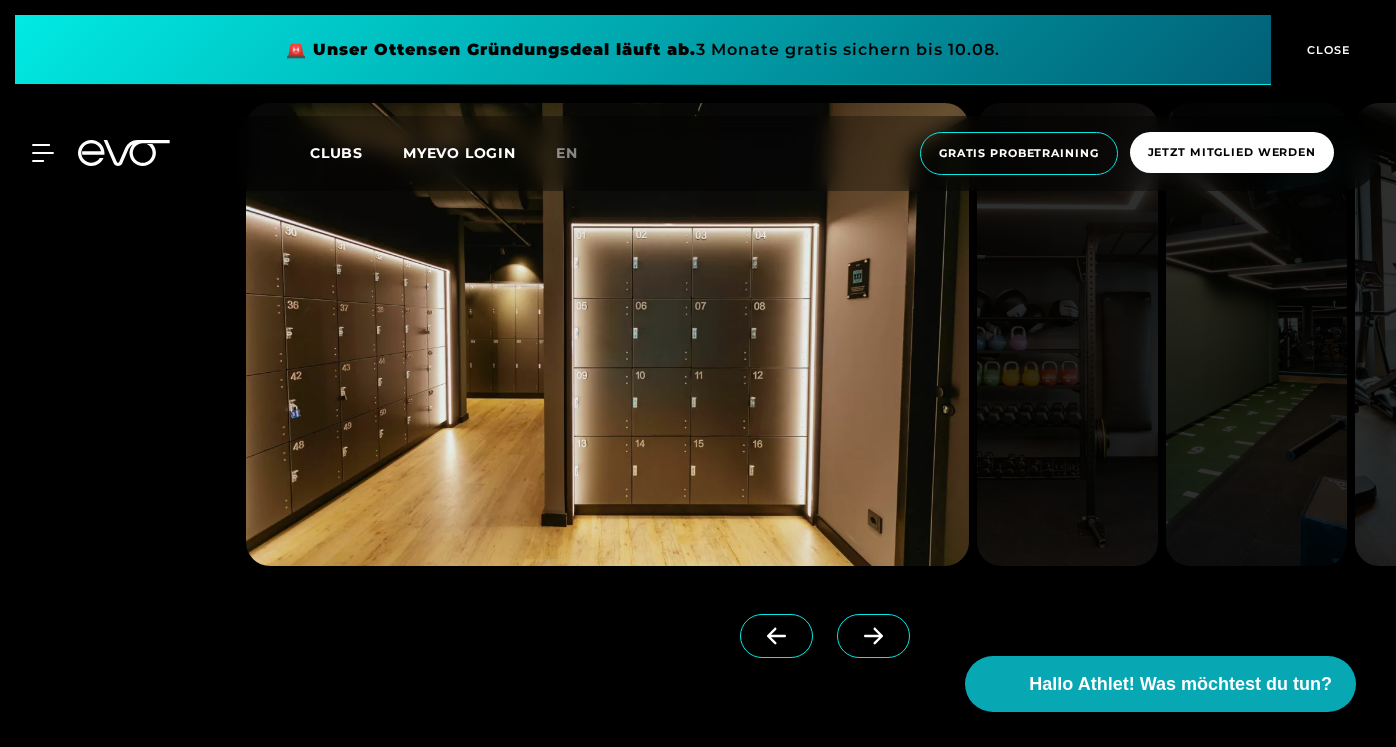 click 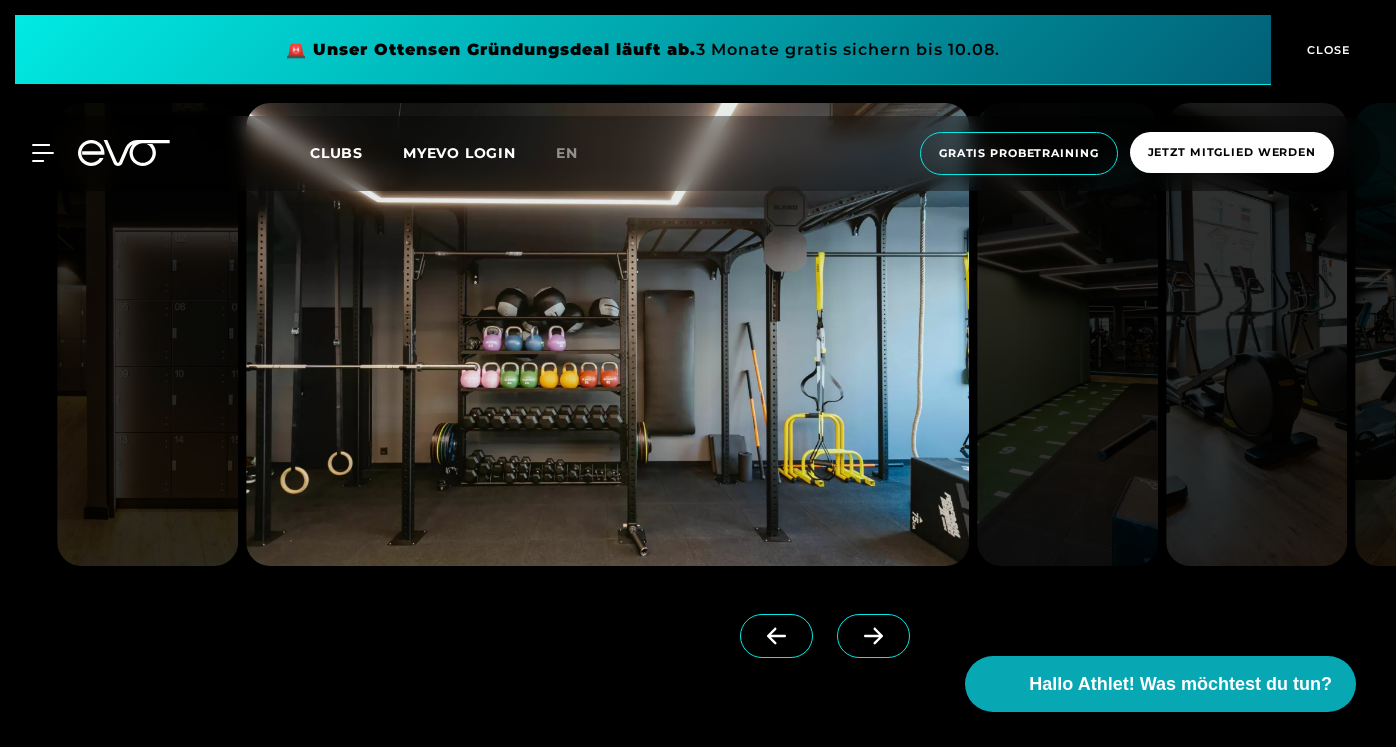click 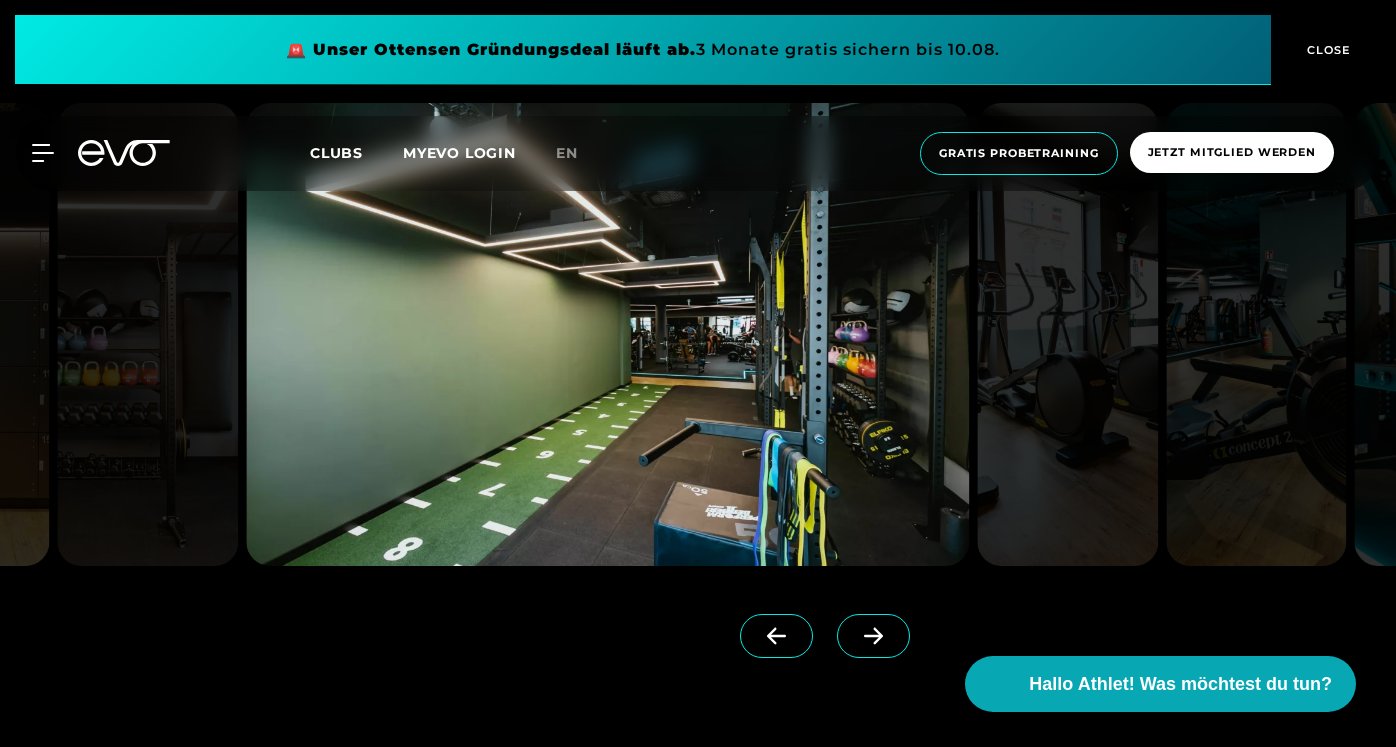 click 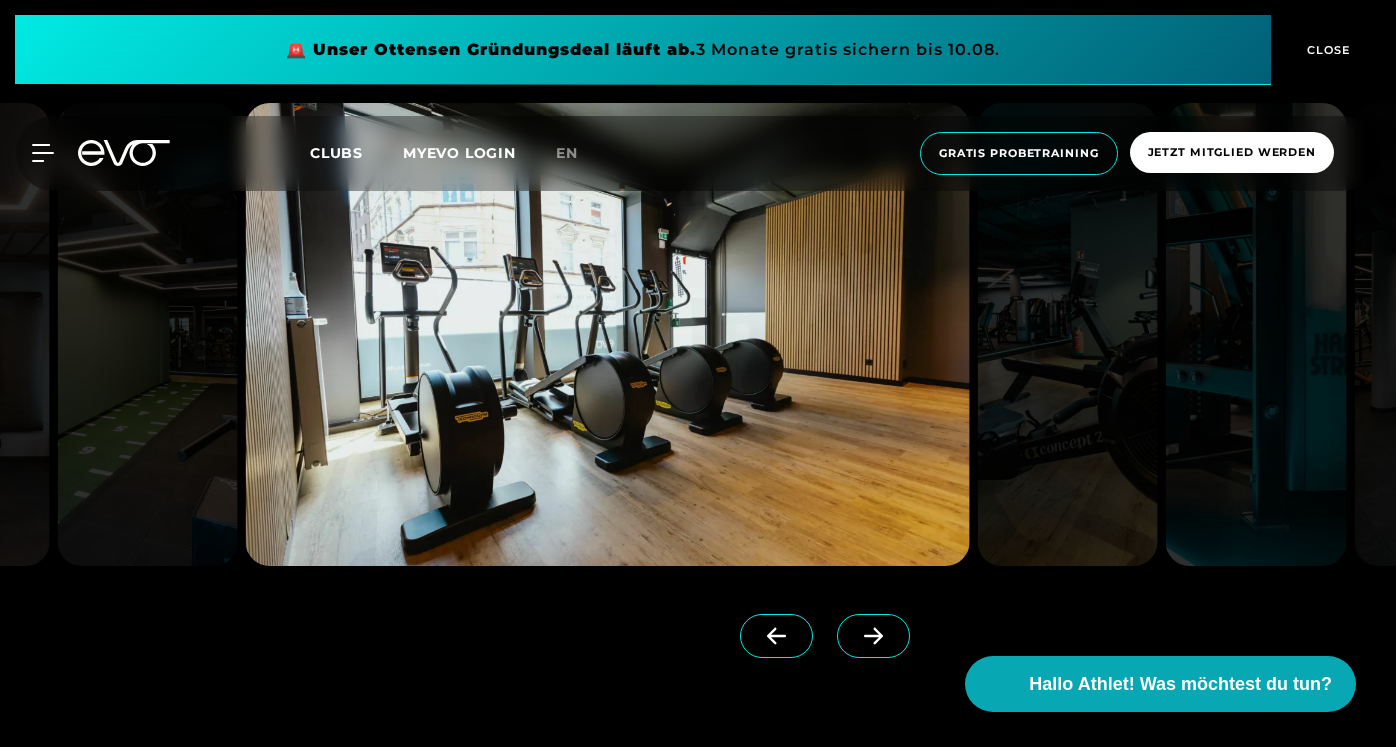 click 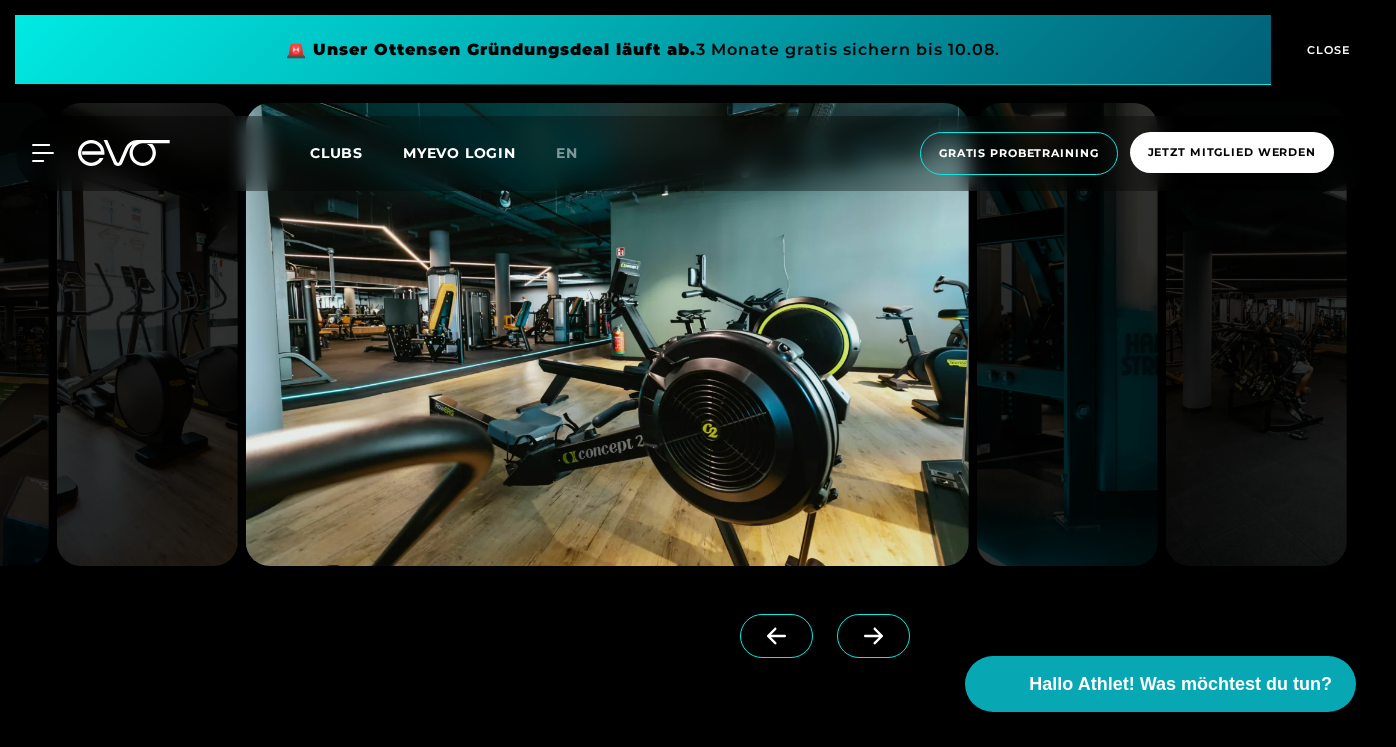 click 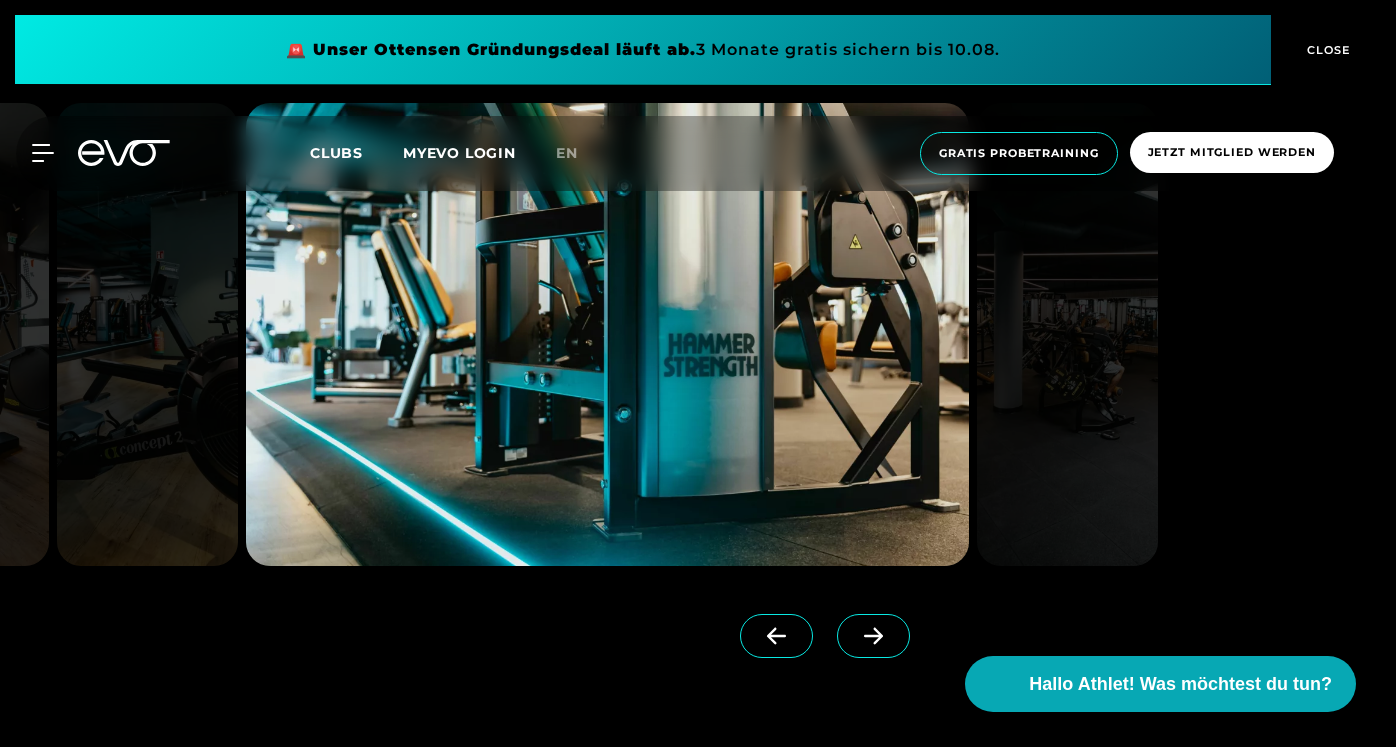 click 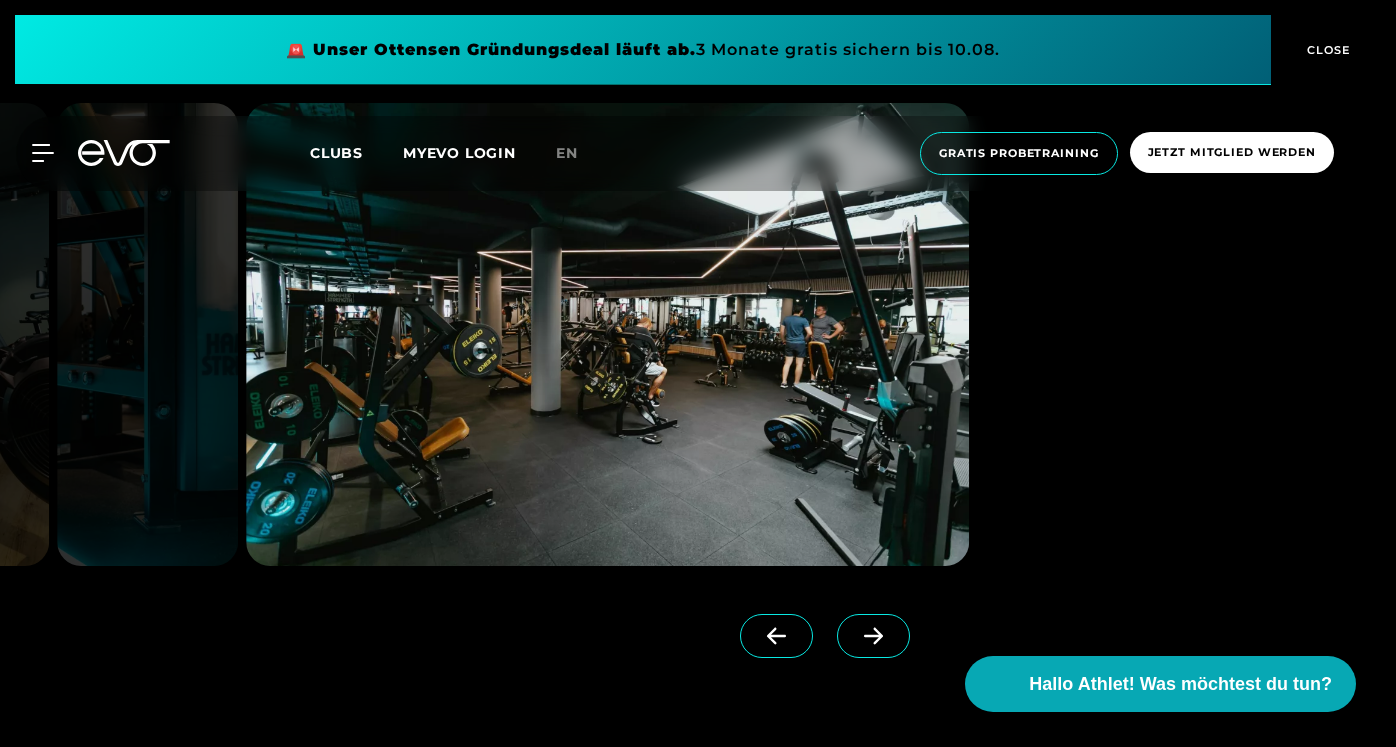 click 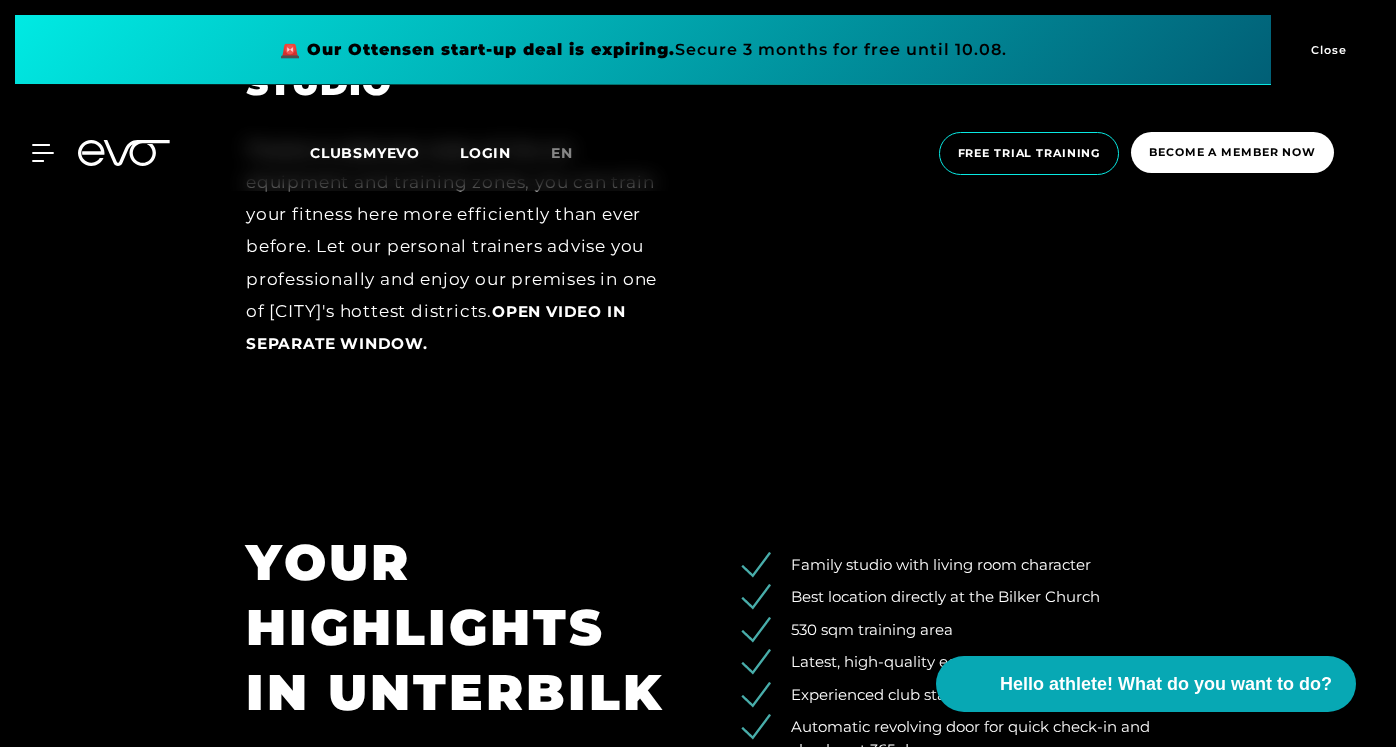 scroll, scrollTop: 2783, scrollLeft: 0, axis: vertical 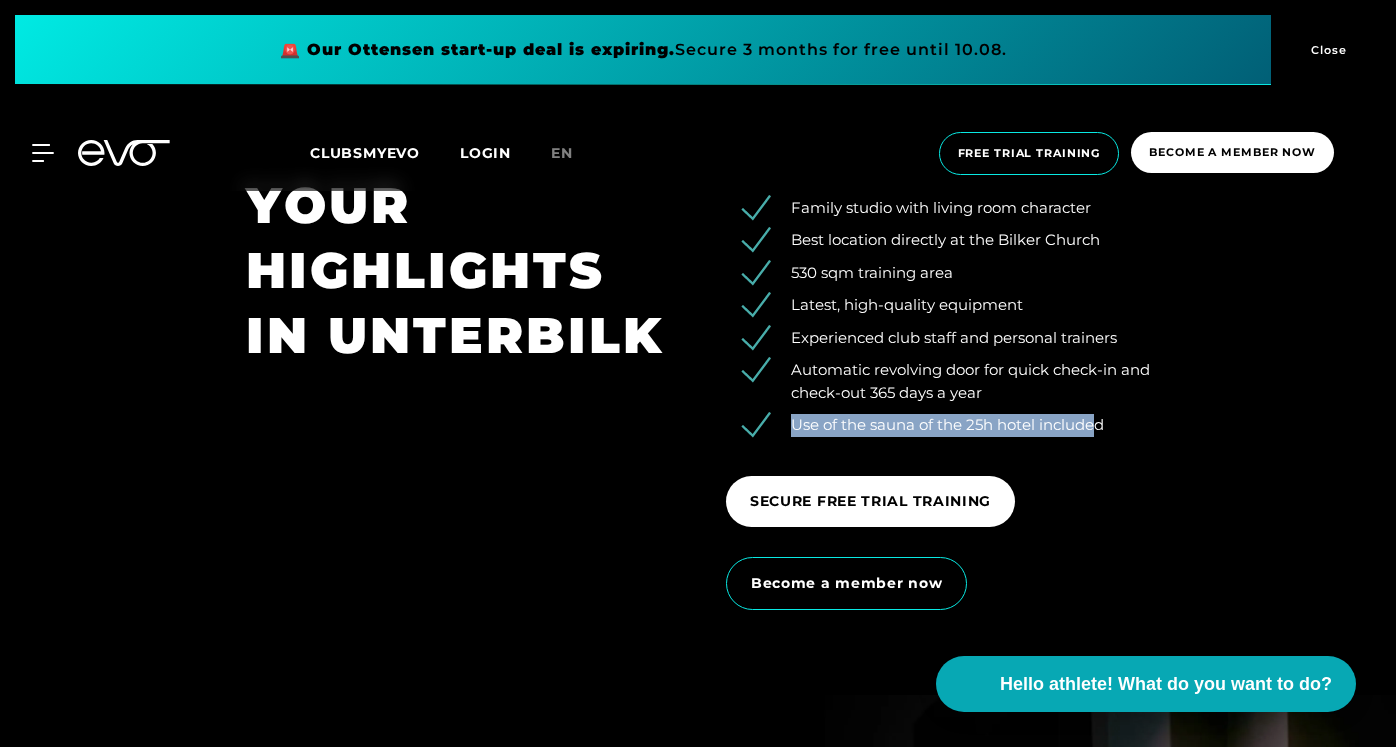 drag, startPoint x: 1102, startPoint y: 415, endPoint x: 930, endPoint y: 394, distance: 173.27724 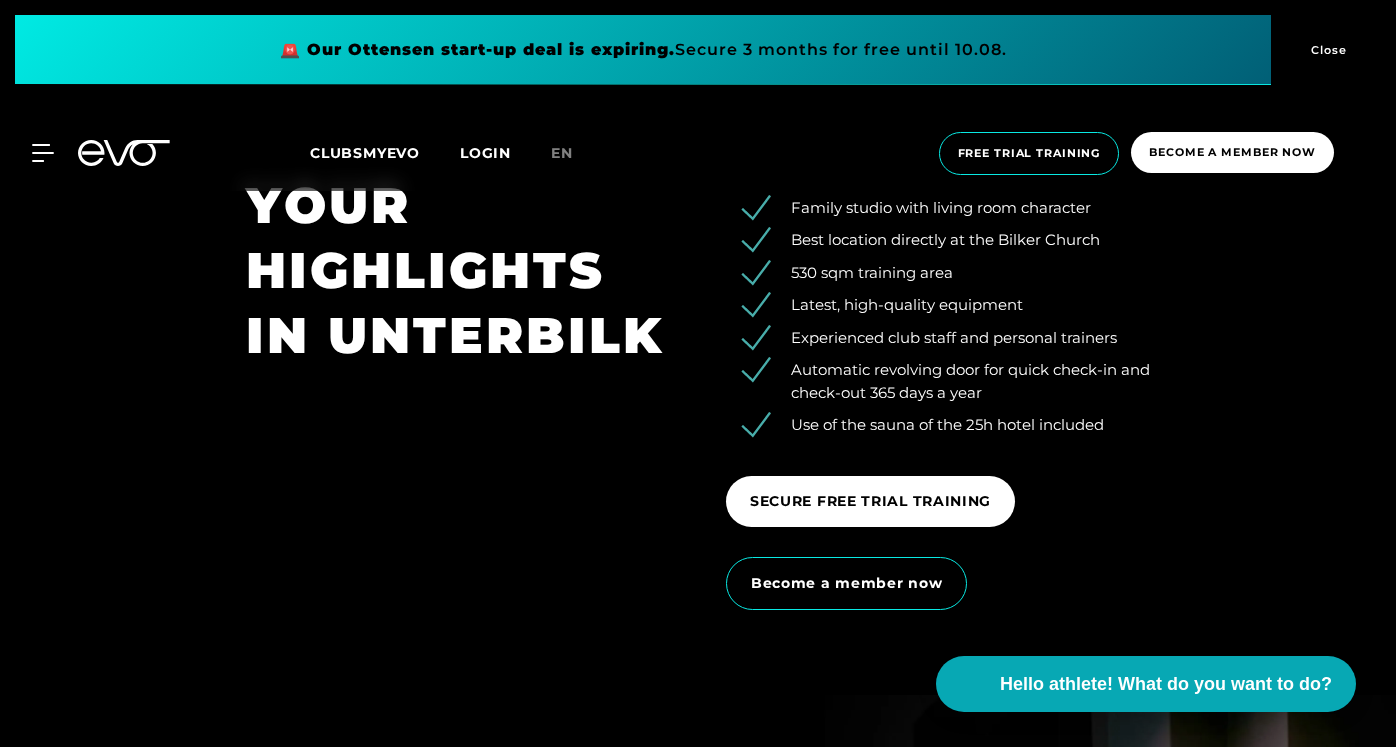 click on "Family studio with living room character Best location directly at the Bilker Church 530 sqm training area Latest, high-quality equipment Experienced club staff and personal trainers Automatic revolving door for quick check-in and check-out 365 days a year Use of the sauna of the 25h hotel included SECURE FREE TRIAL TRAINING Become a member now" at bounding box center [938, 399] 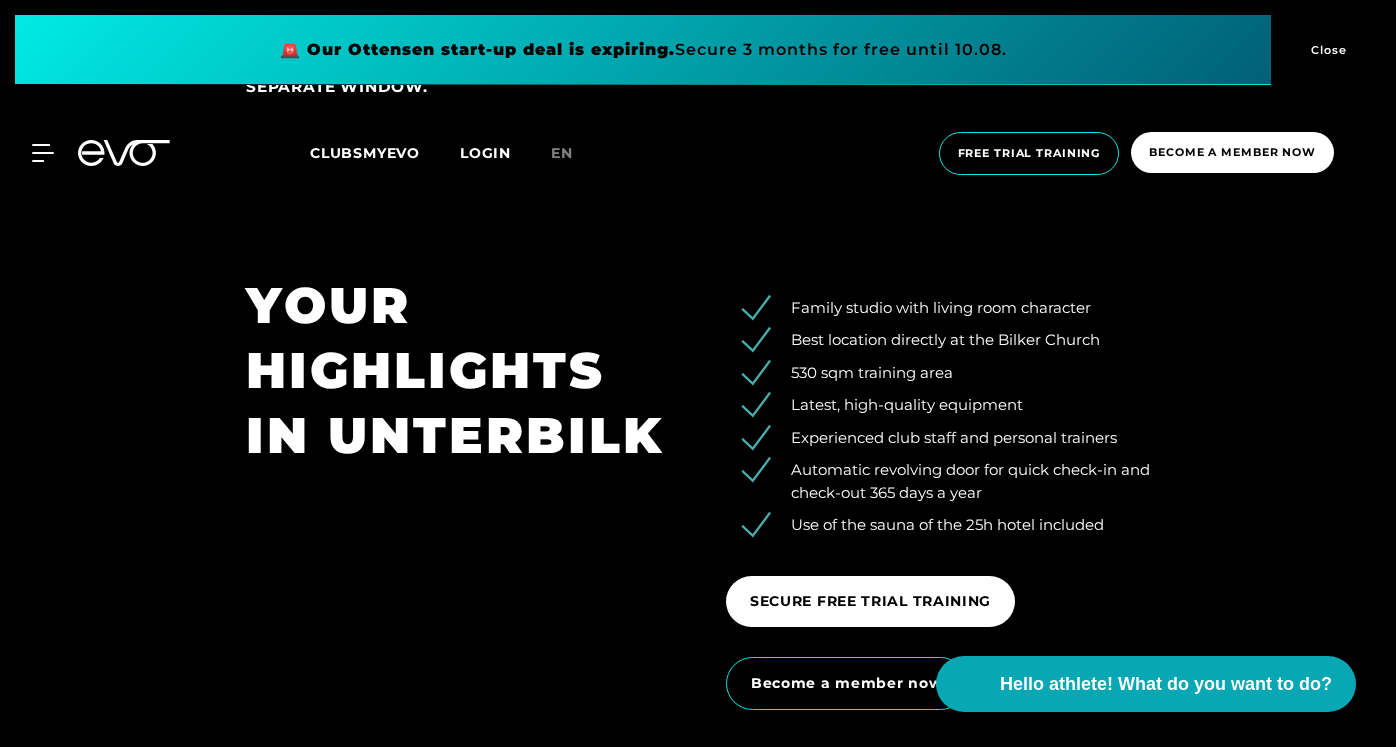 scroll, scrollTop: 2683, scrollLeft: 0, axis: vertical 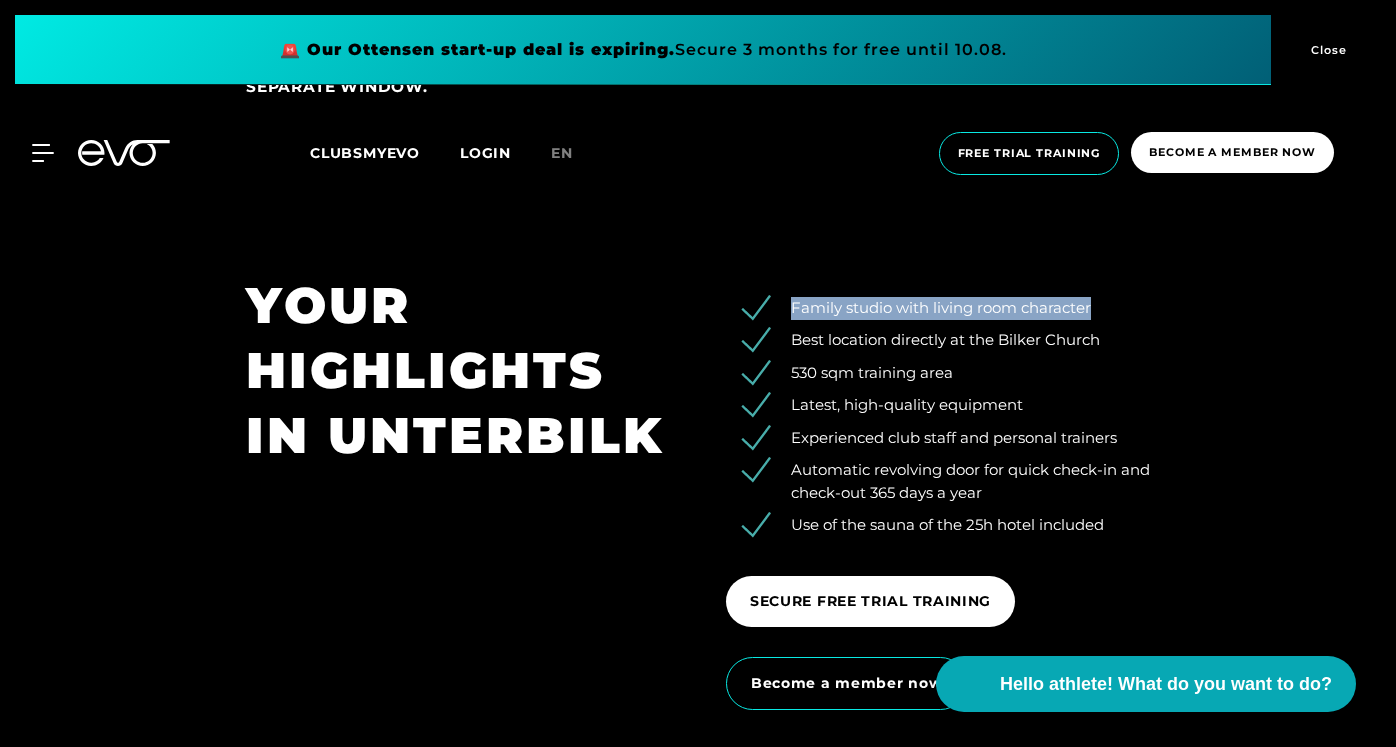 drag, startPoint x: 1093, startPoint y: 297, endPoint x: 868, endPoint y: 274, distance: 226.1725 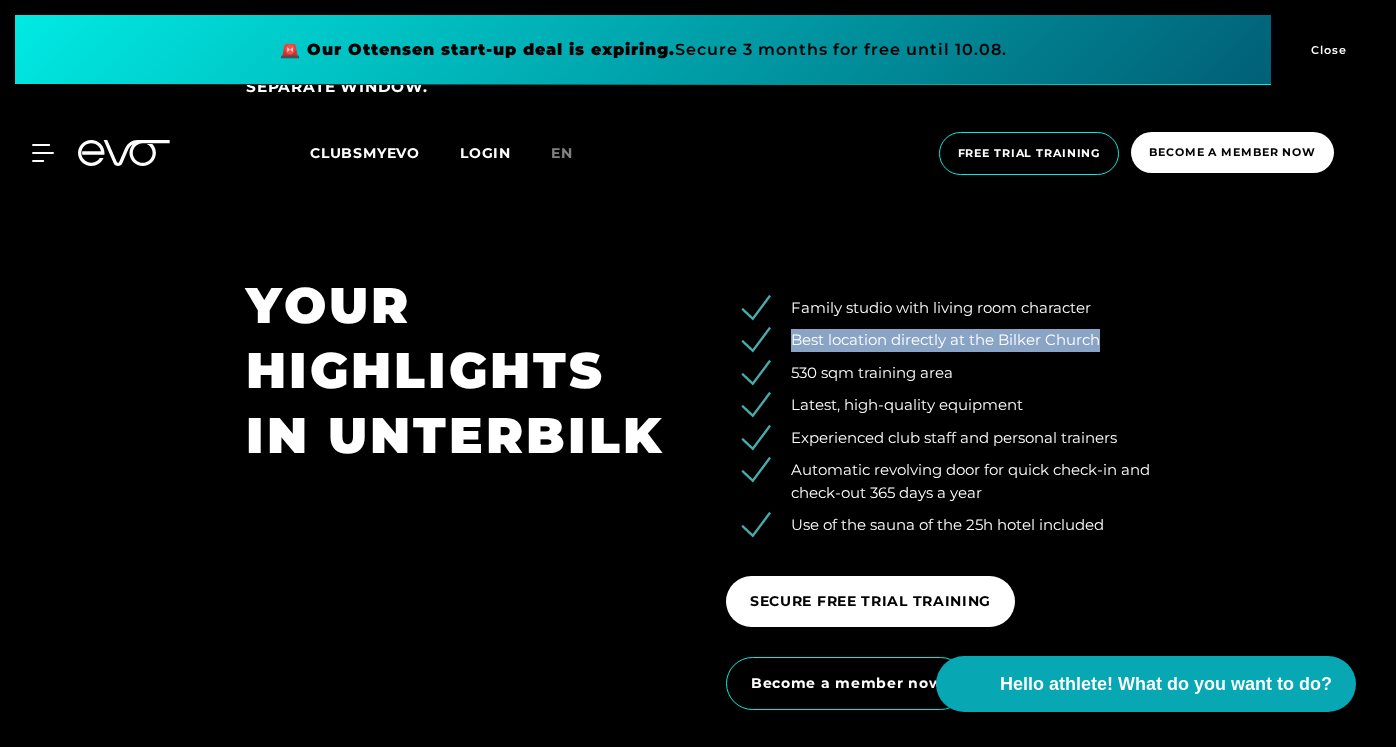 drag, startPoint x: 795, startPoint y: 344, endPoint x: 1111, endPoint y: 340, distance: 316.02533 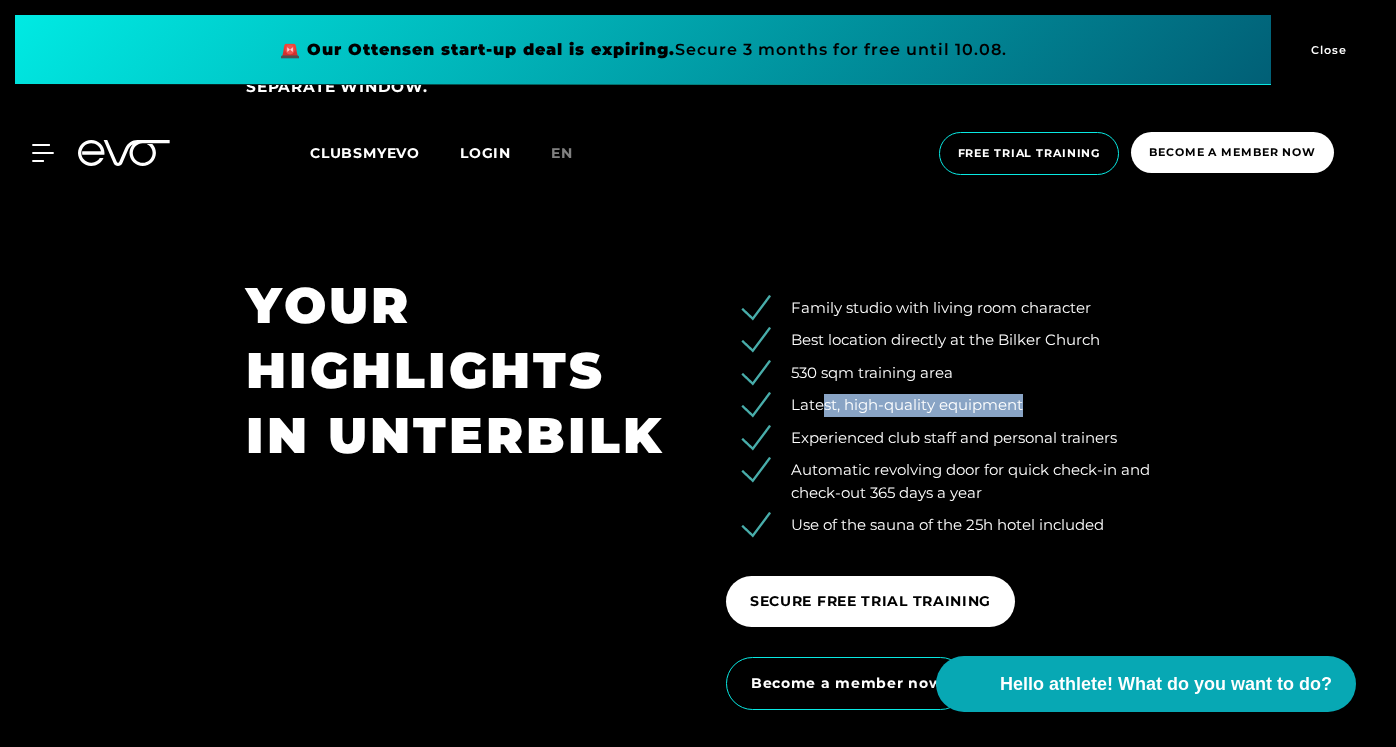 drag, startPoint x: 1044, startPoint y: 395, endPoint x: 824, endPoint y: 398, distance: 220.02045 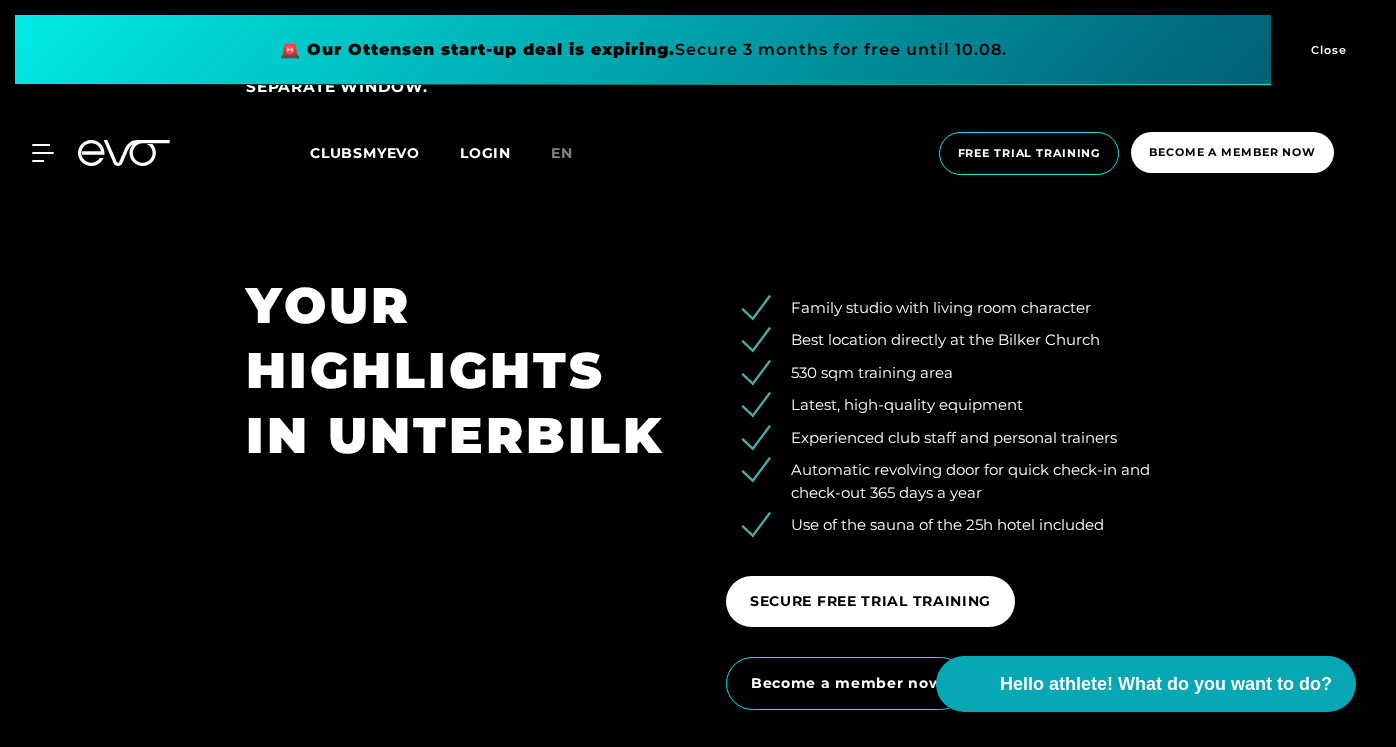 click on "Experienced club staff and personal trainers" at bounding box center [953, 438] 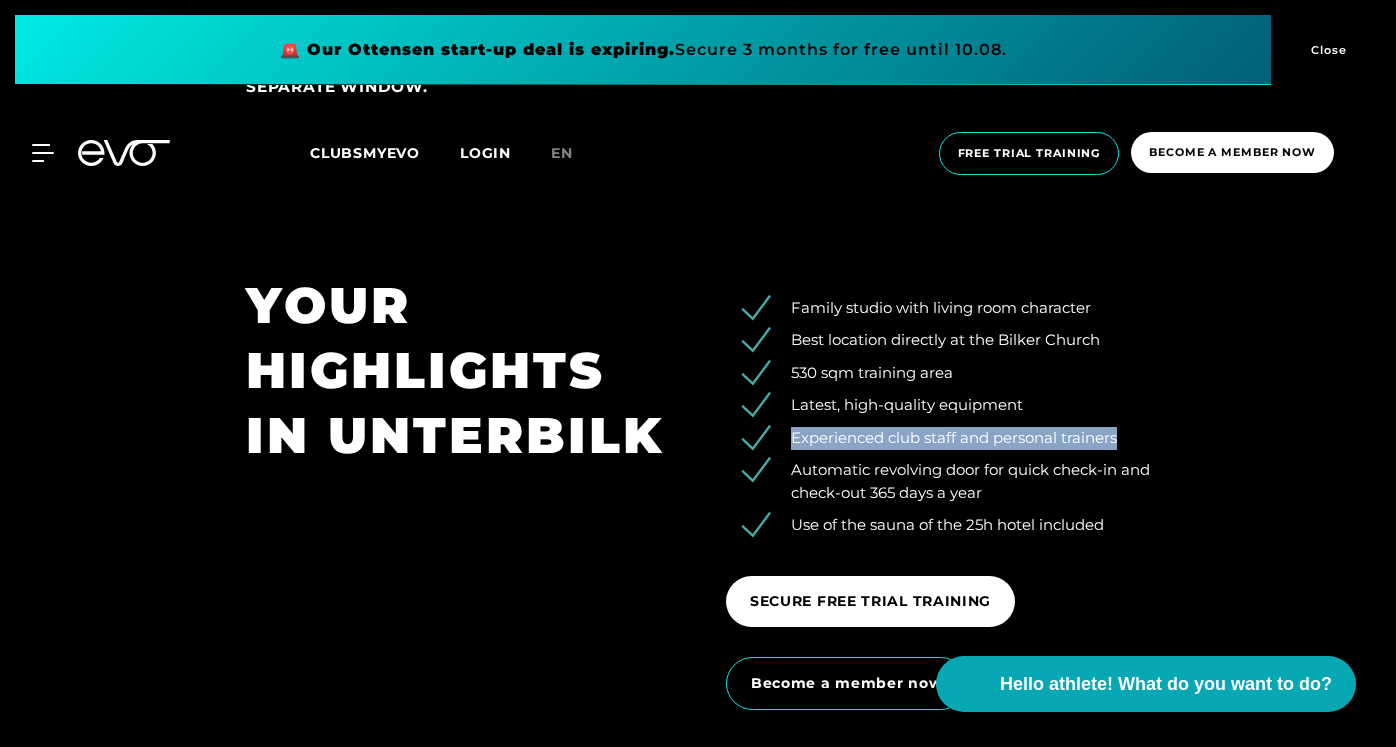 drag, startPoint x: 1132, startPoint y: 424, endPoint x: 807, endPoint y: 418, distance: 325.0554 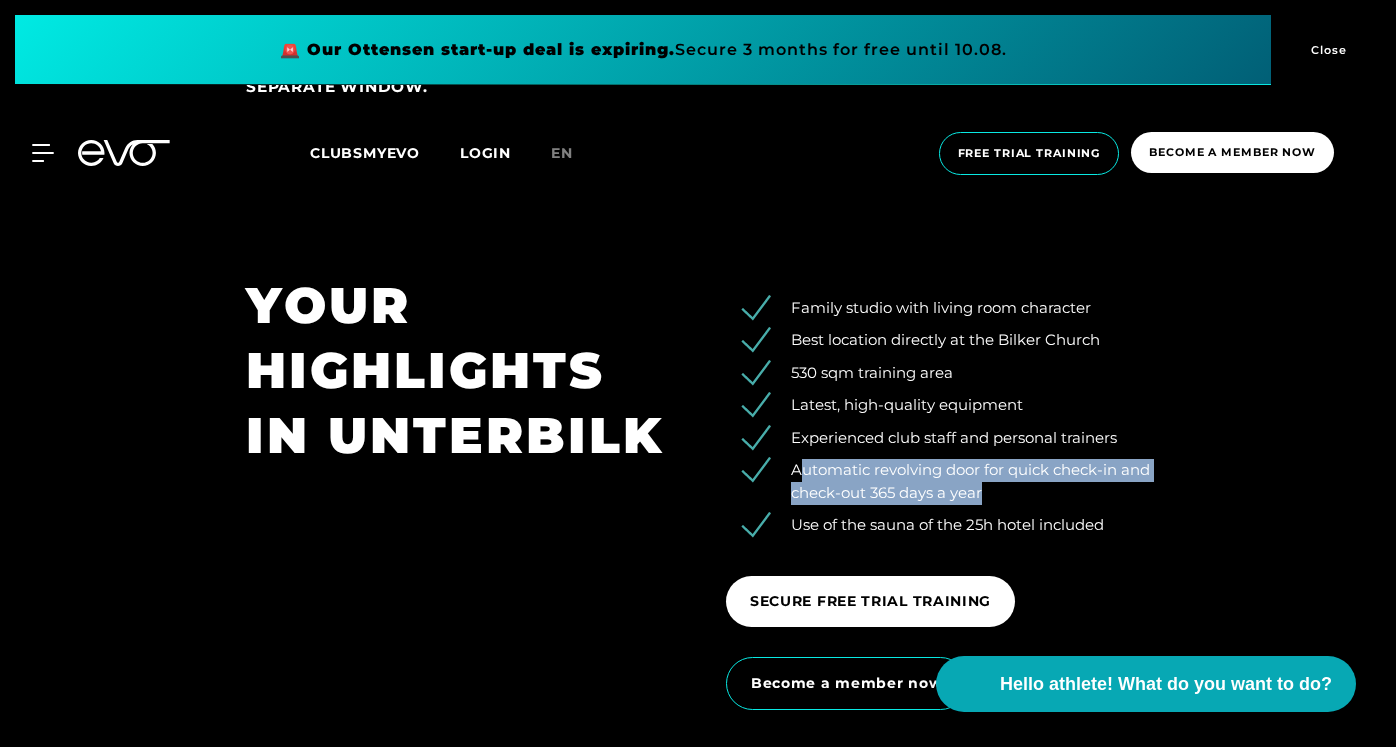 drag, startPoint x: 1020, startPoint y: 486, endPoint x: 803, endPoint y: 454, distance: 219.34676 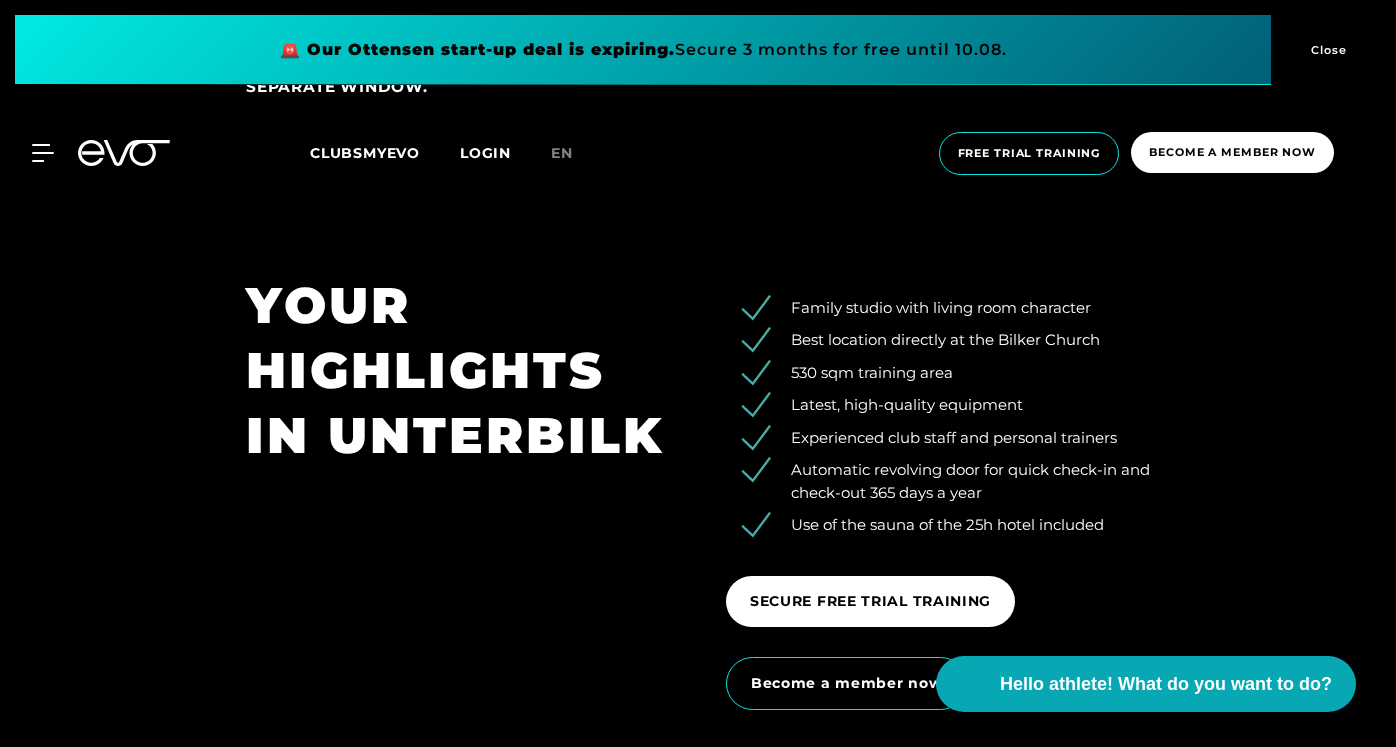 click on "Family studio with living room character Best location directly at the Bilker Church 530 sqm training area Latest, high-quality equipment Experienced club staff and personal trainers Automatic revolving door for quick check-in and check-out 365 days a year Use of the sauna of the 25h hotel included SECURE FREE TRIAL TRAINING Become a member now" at bounding box center [938, 499] 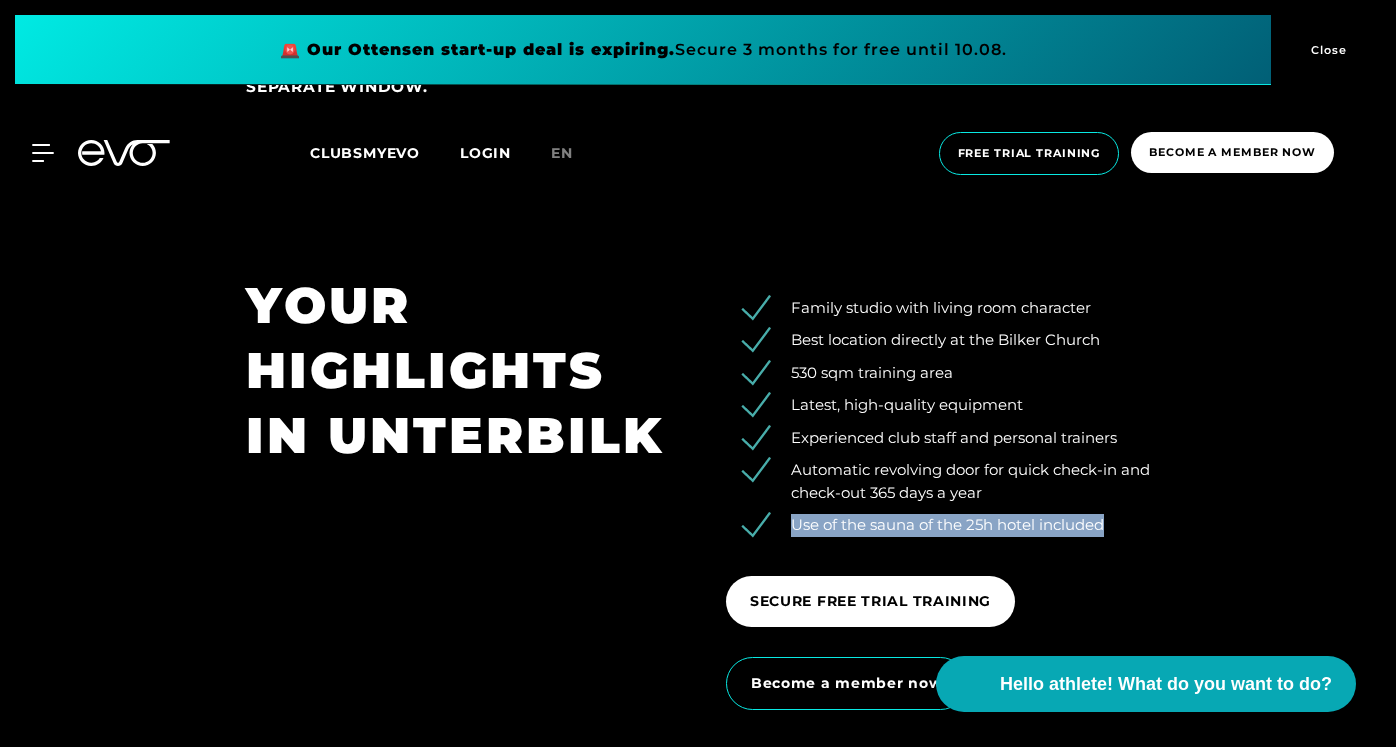 drag, startPoint x: 1133, startPoint y: 520, endPoint x: 952, endPoint y: 498, distance: 182.3321 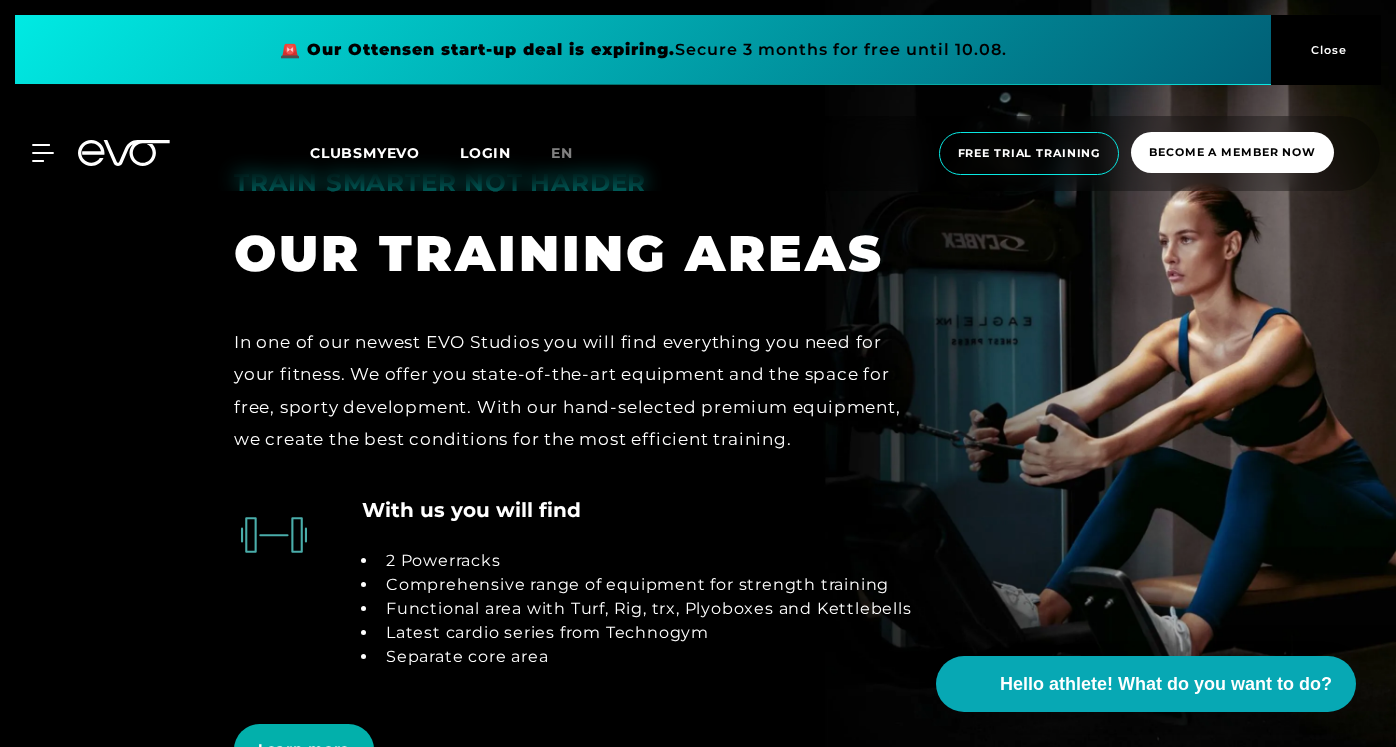 scroll, scrollTop: 3484, scrollLeft: 0, axis: vertical 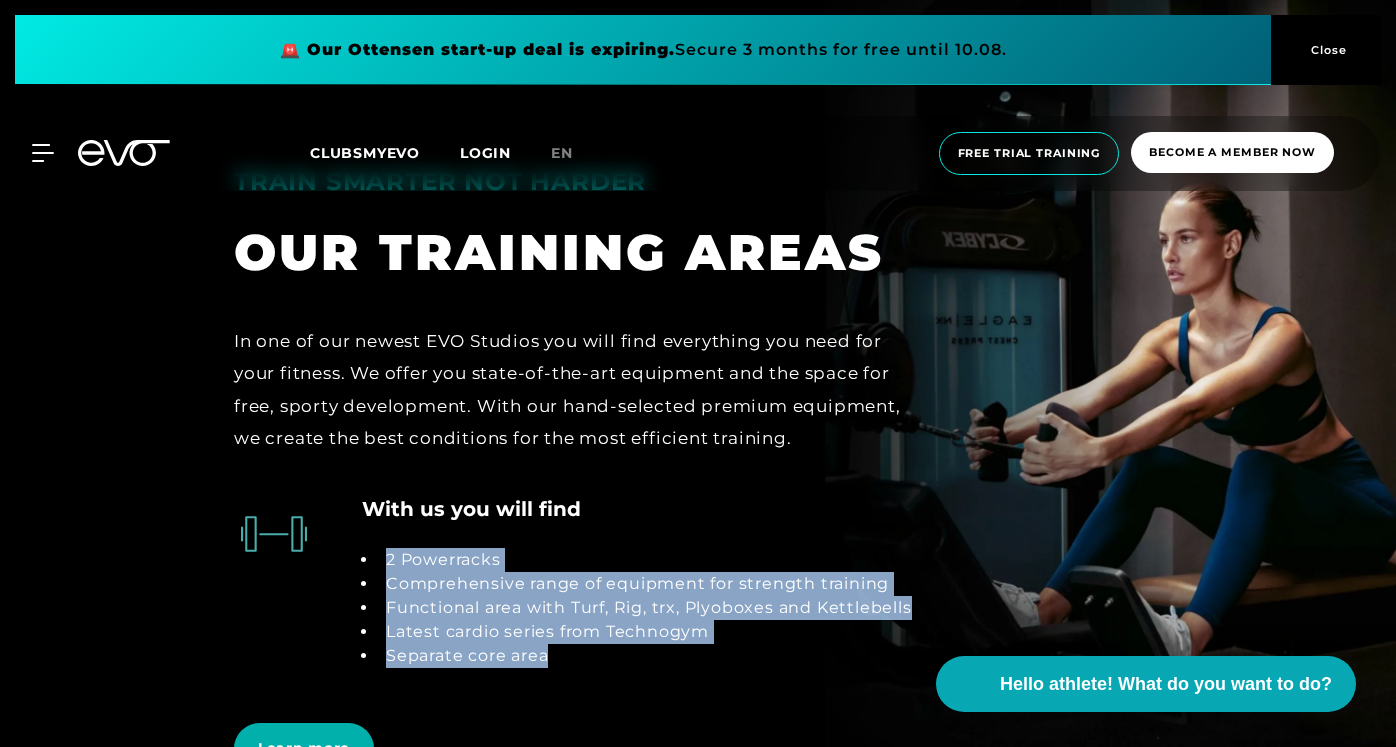 drag, startPoint x: 594, startPoint y: 654, endPoint x: 389, endPoint y: 558, distance: 226.36475 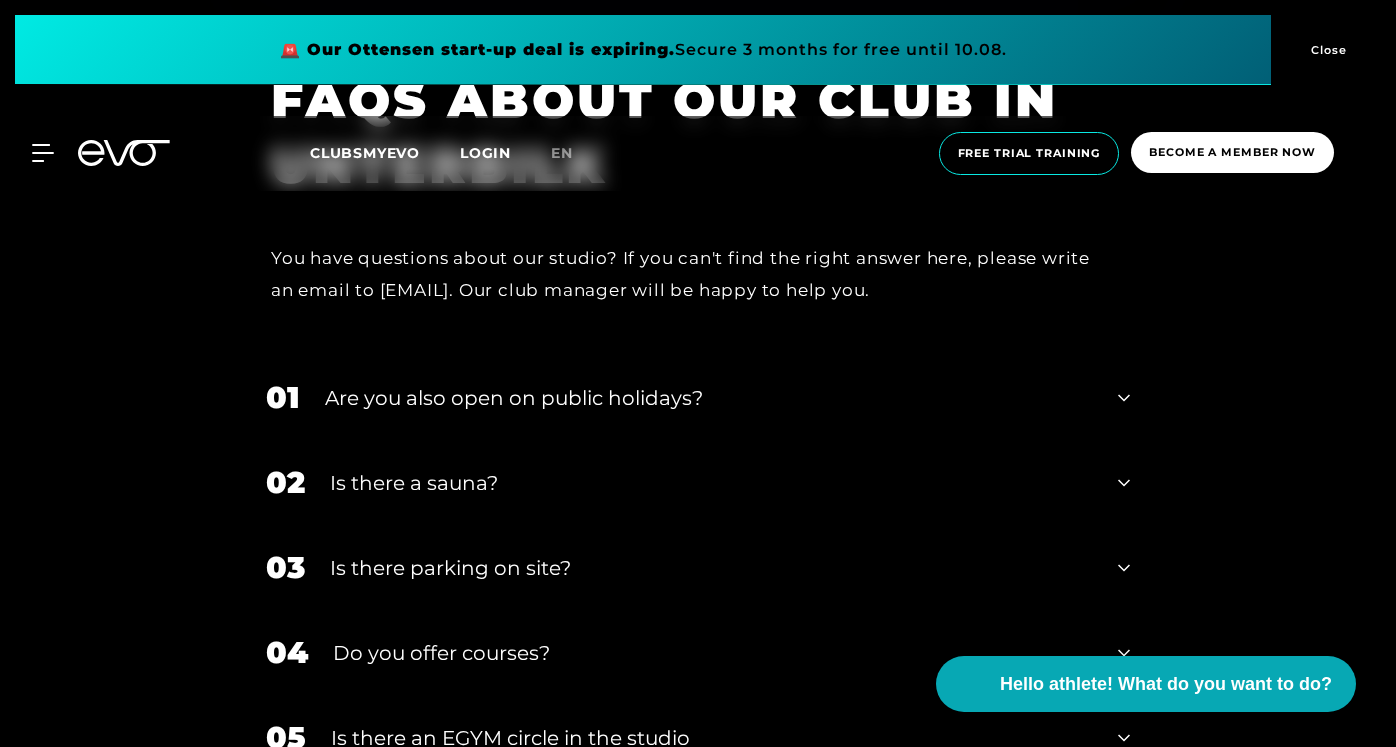 scroll, scrollTop: 6410, scrollLeft: 0, axis: vertical 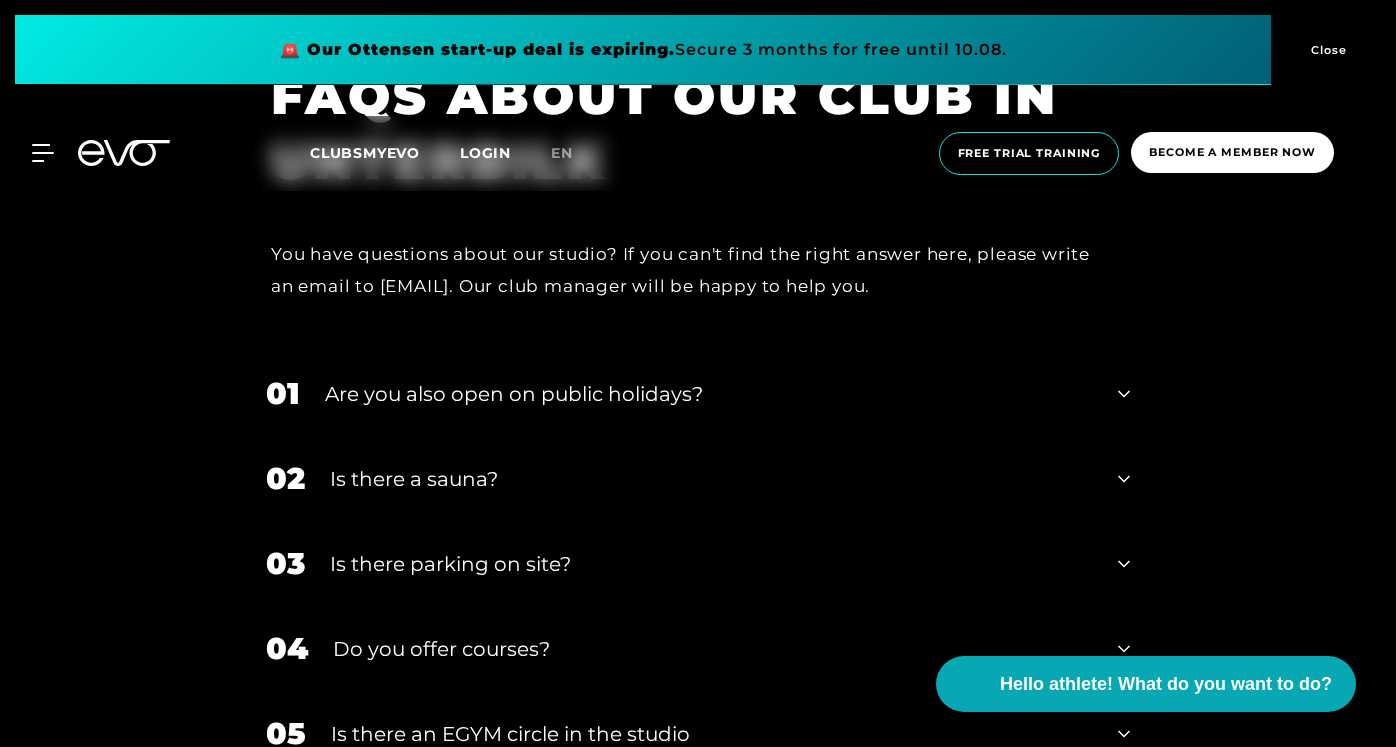 click on "Are you also open on public holidays?" at bounding box center [709, 394] 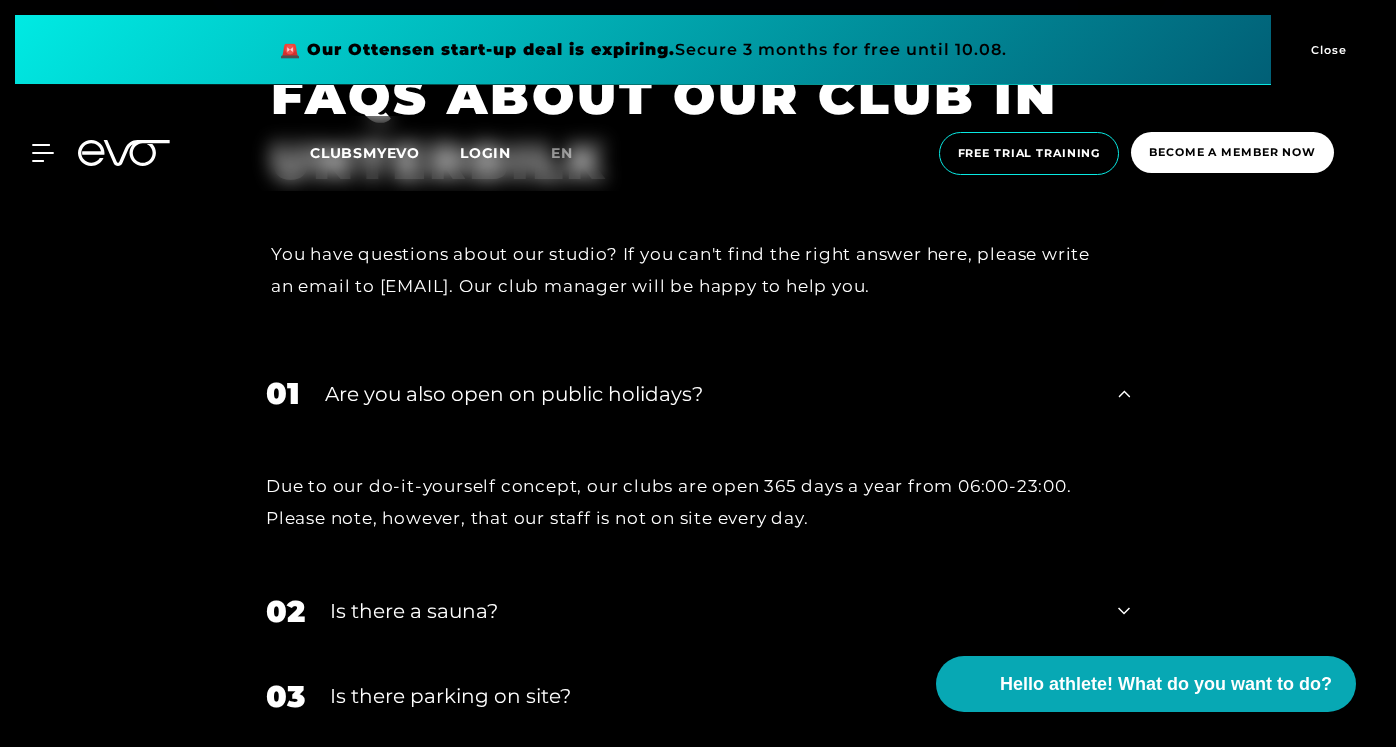 click on "Is there a sauna?" at bounding box center (711, 611) 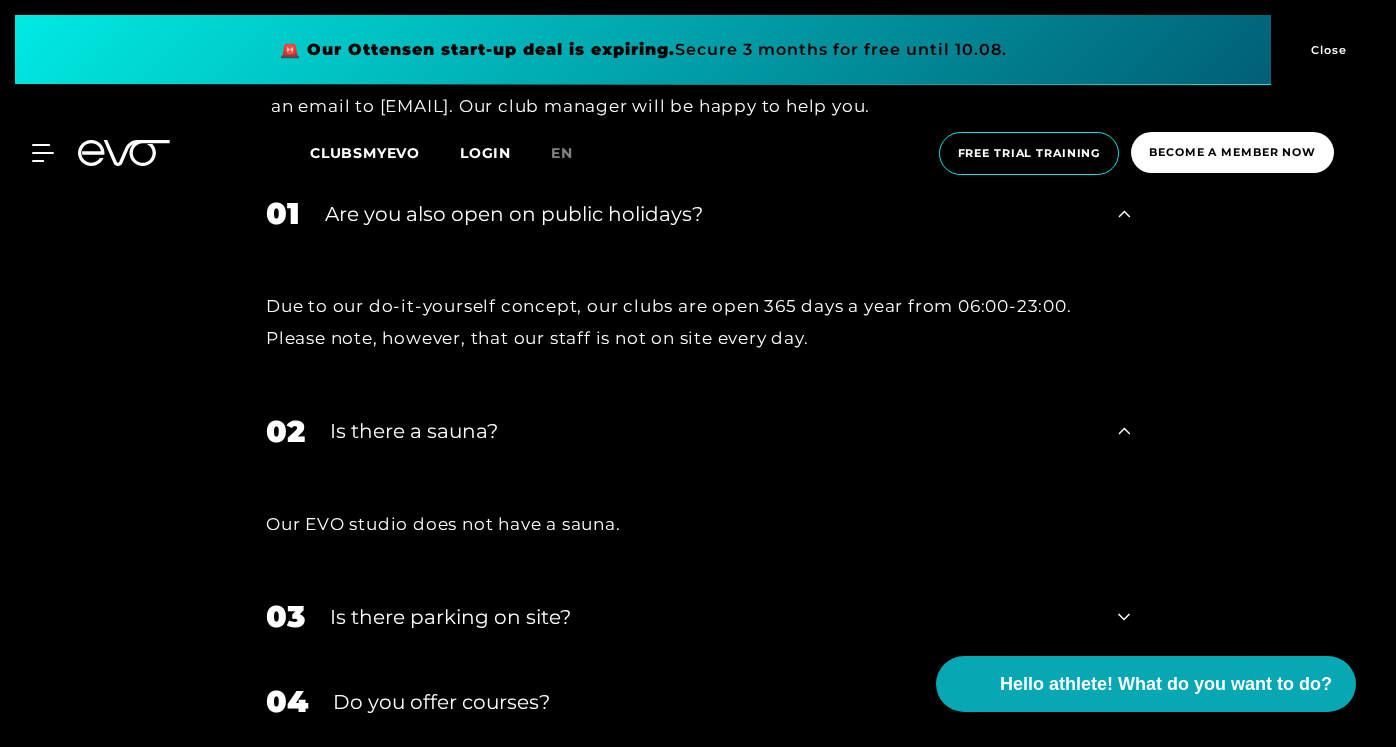 scroll, scrollTop: 6591, scrollLeft: 0, axis: vertical 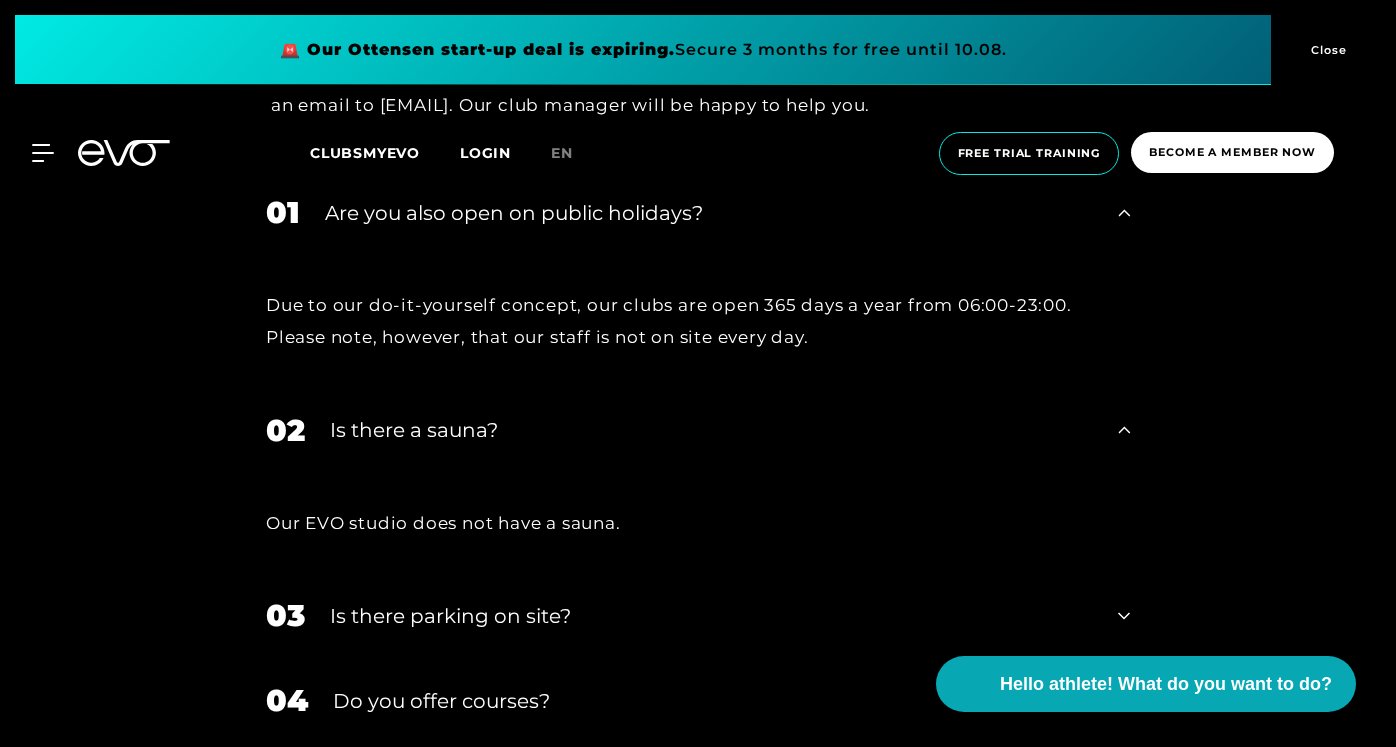 click on "Is there parking on site?" at bounding box center [711, 616] 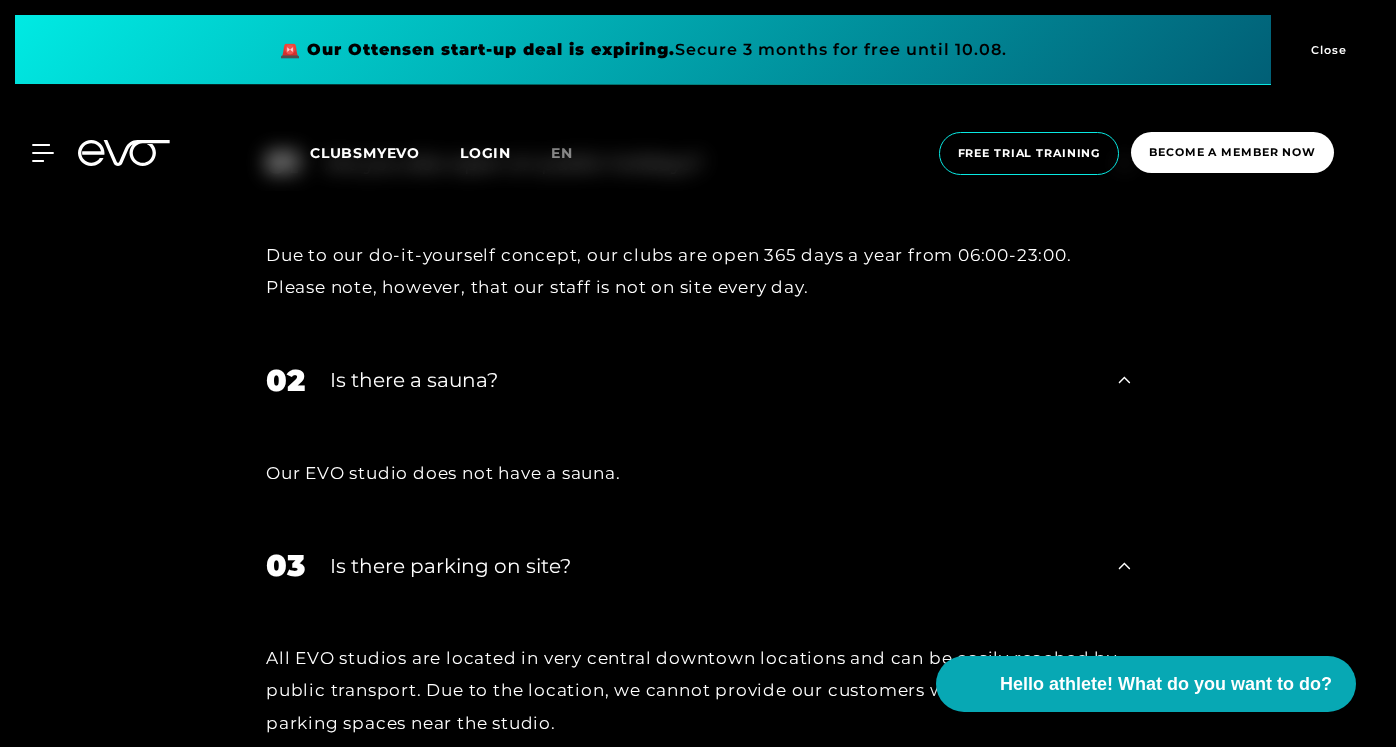 scroll, scrollTop: 6872, scrollLeft: 0, axis: vertical 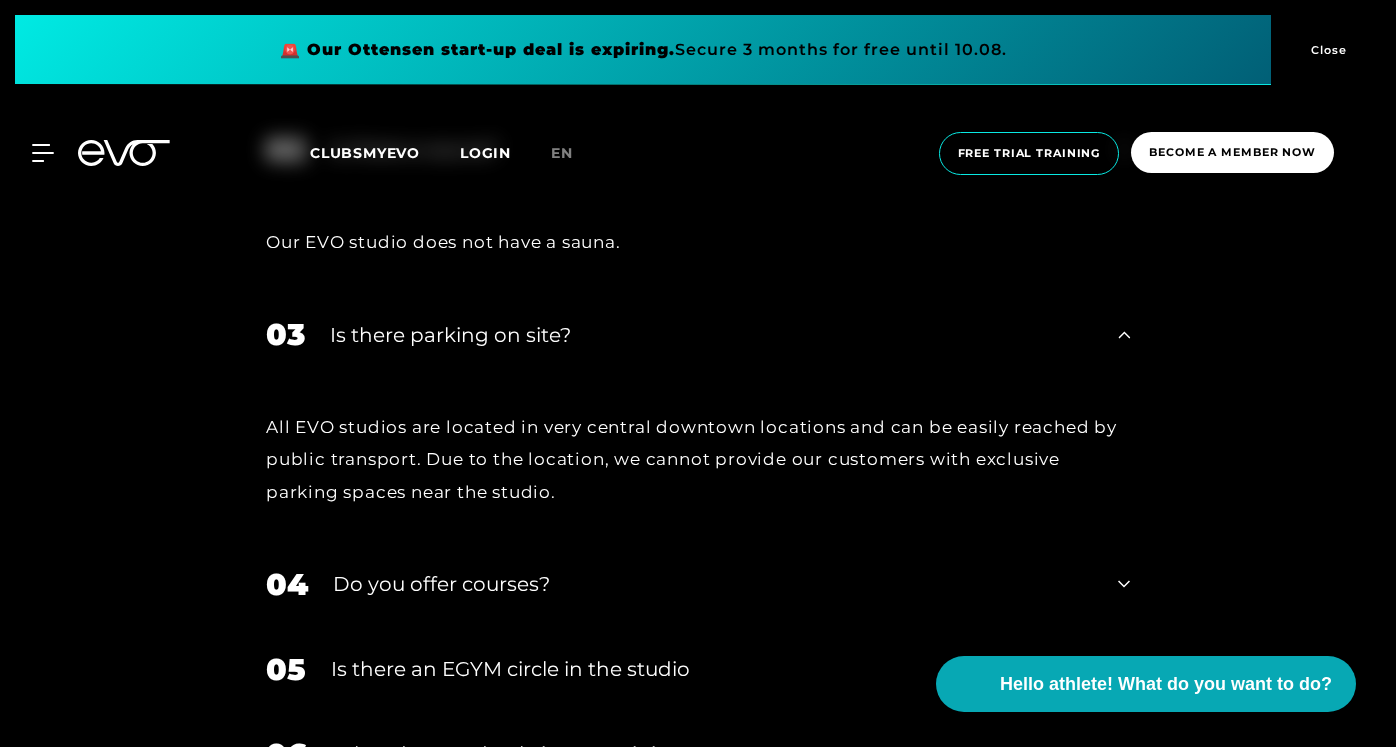 click on "04 Do you offer courses?" at bounding box center [698, 584] 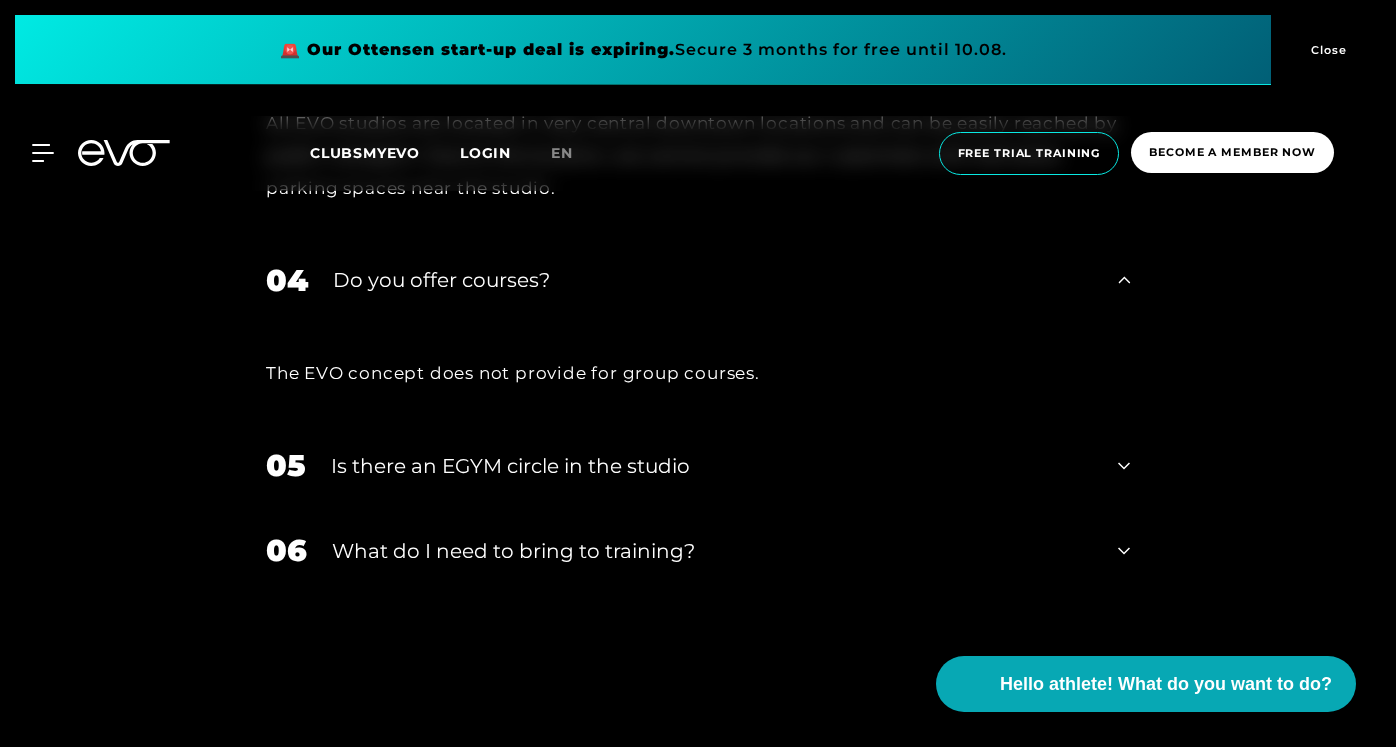 scroll, scrollTop: 7178, scrollLeft: 0, axis: vertical 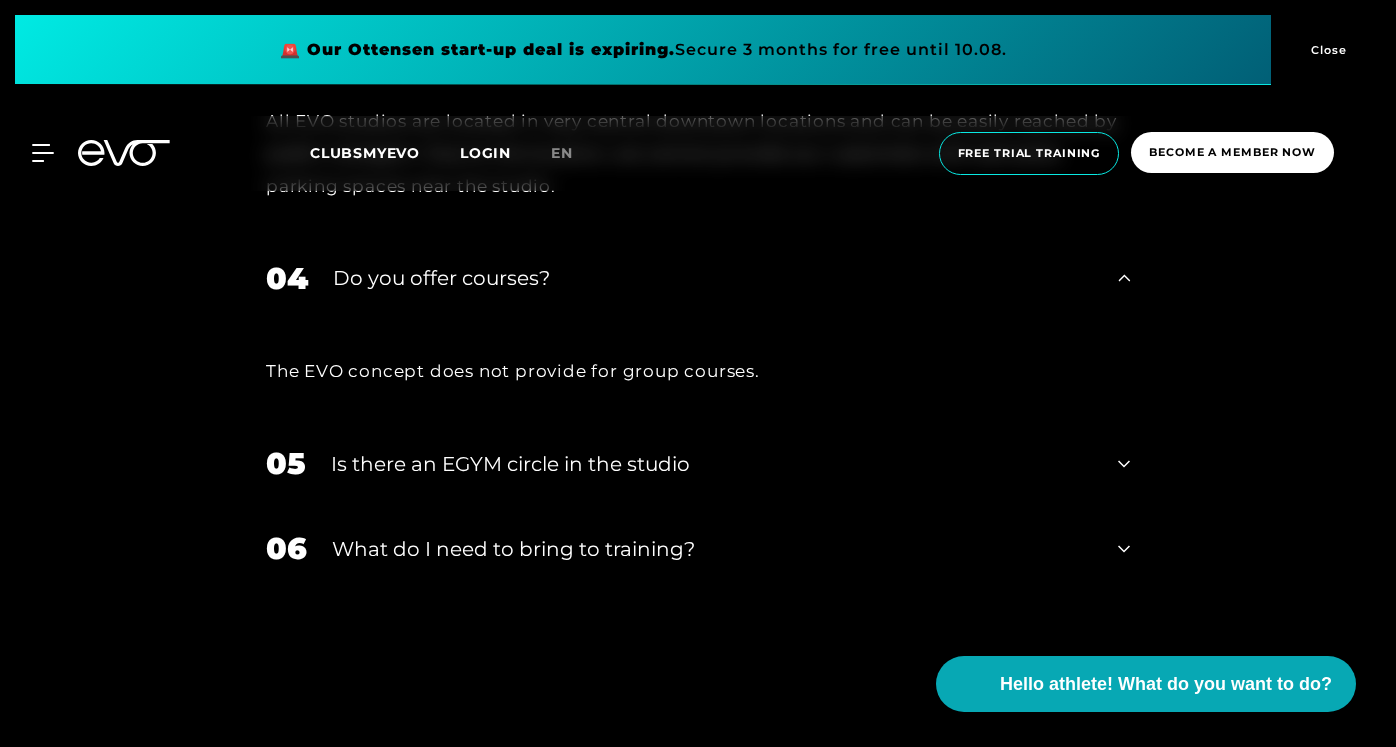 click on "Is there an EGYM circle in the studio" at bounding box center [712, 464] 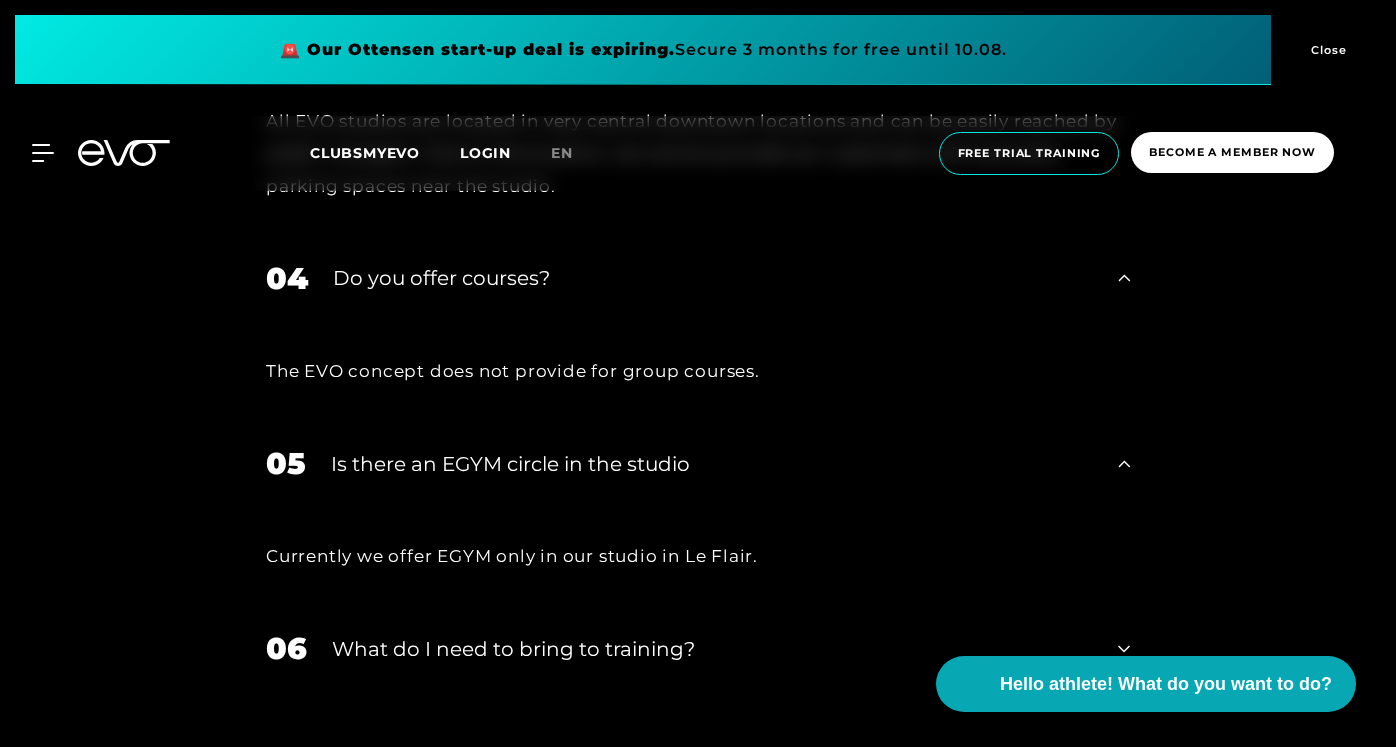 click on "What do I need to bring to training?" at bounding box center [712, 649] 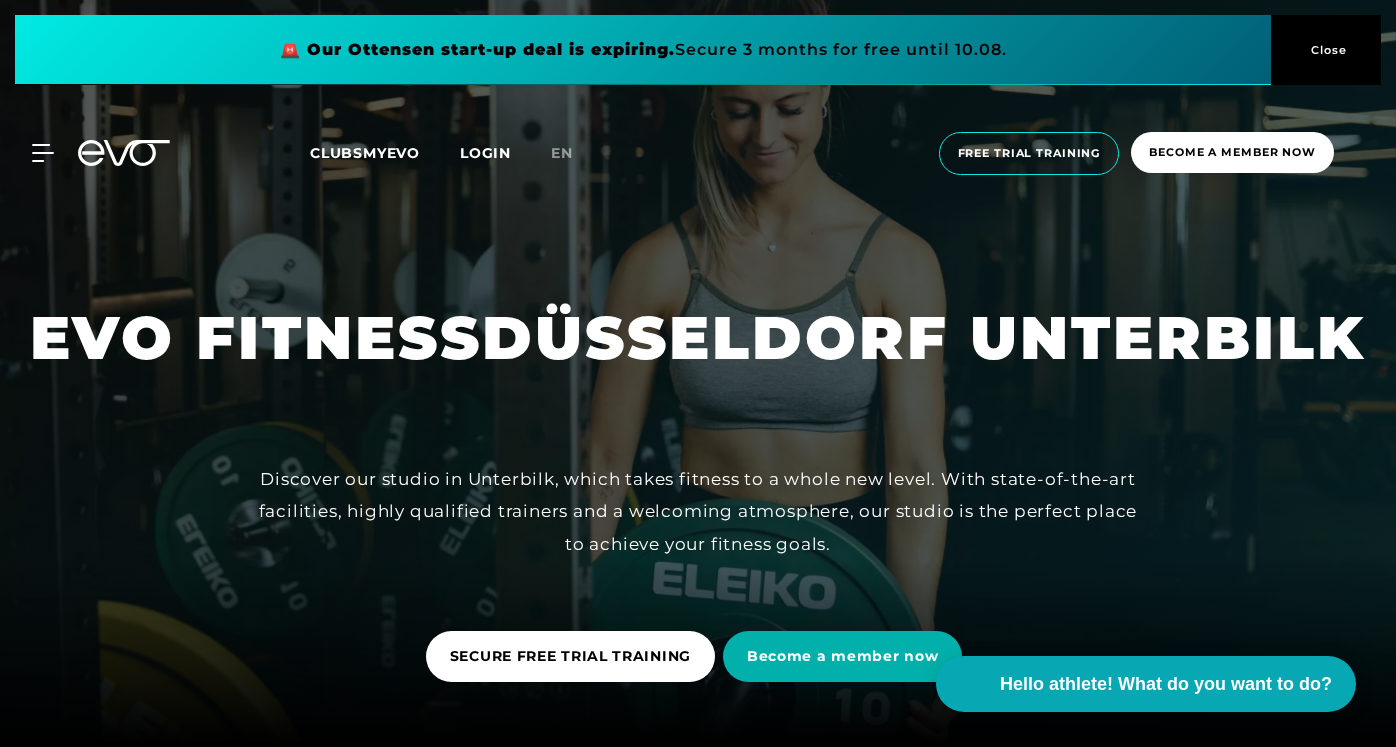 scroll, scrollTop: 0, scrollLeft: 0, axis: both 